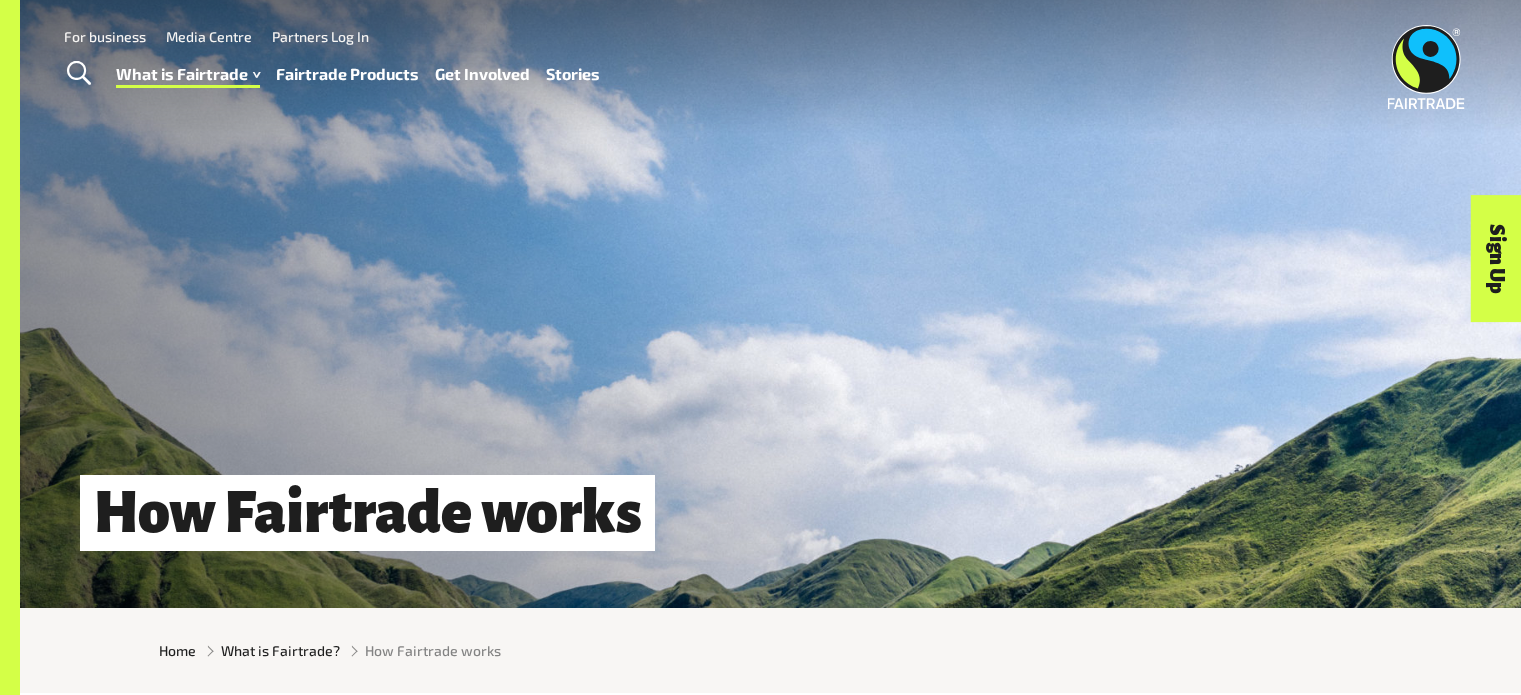 scroll, scrollTop: 0, scrollLeft: 0, axis: both 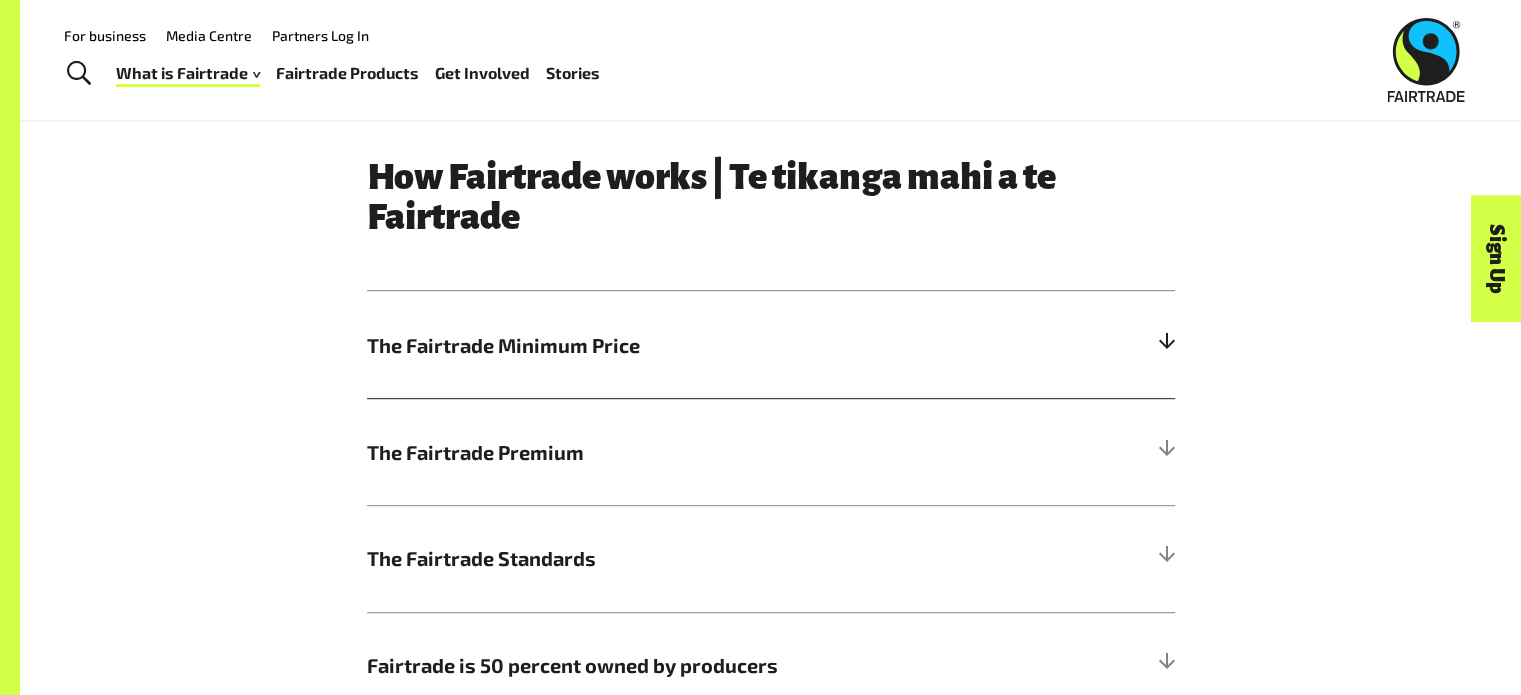 click on "The Fairtrade Minimum Price" at bounding box center [670, 345] 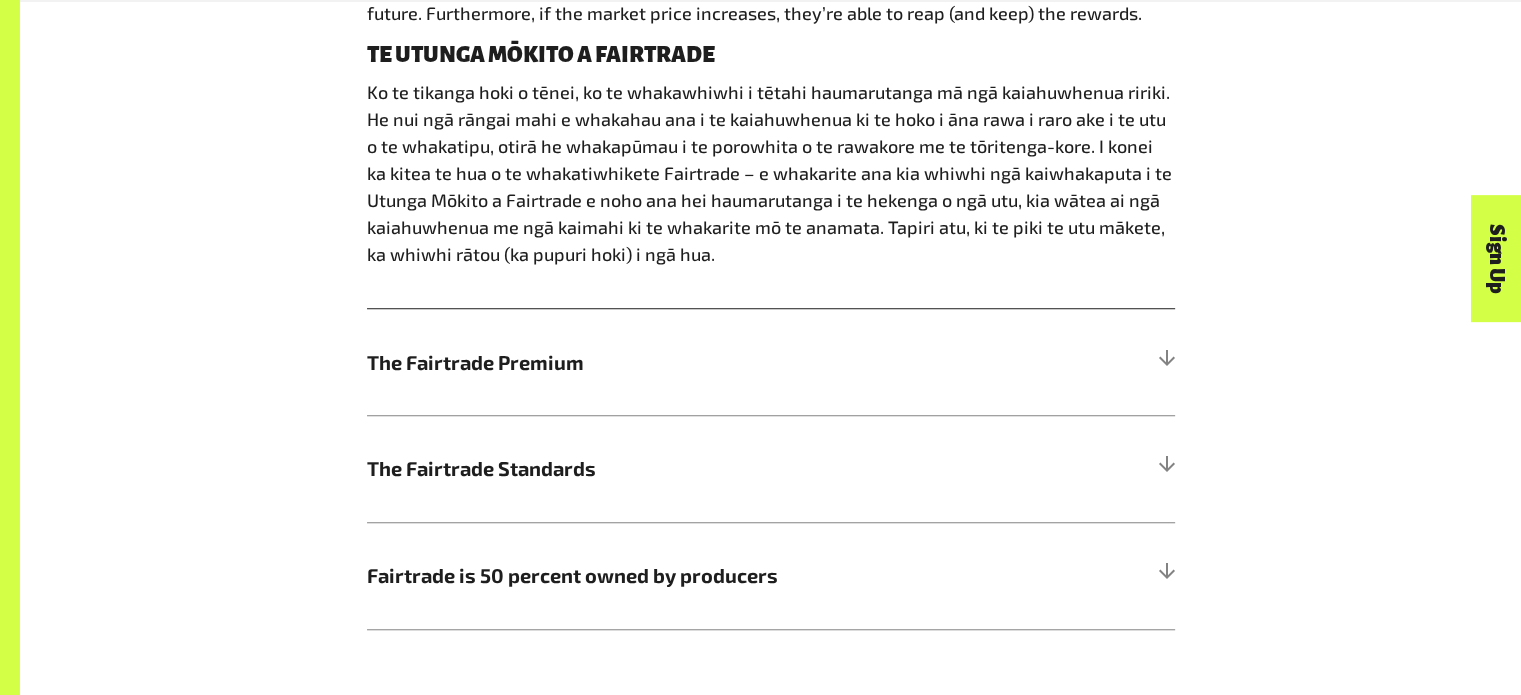 scroll, scrollTop: 1494, scrollLeft: 0, axis: vertical 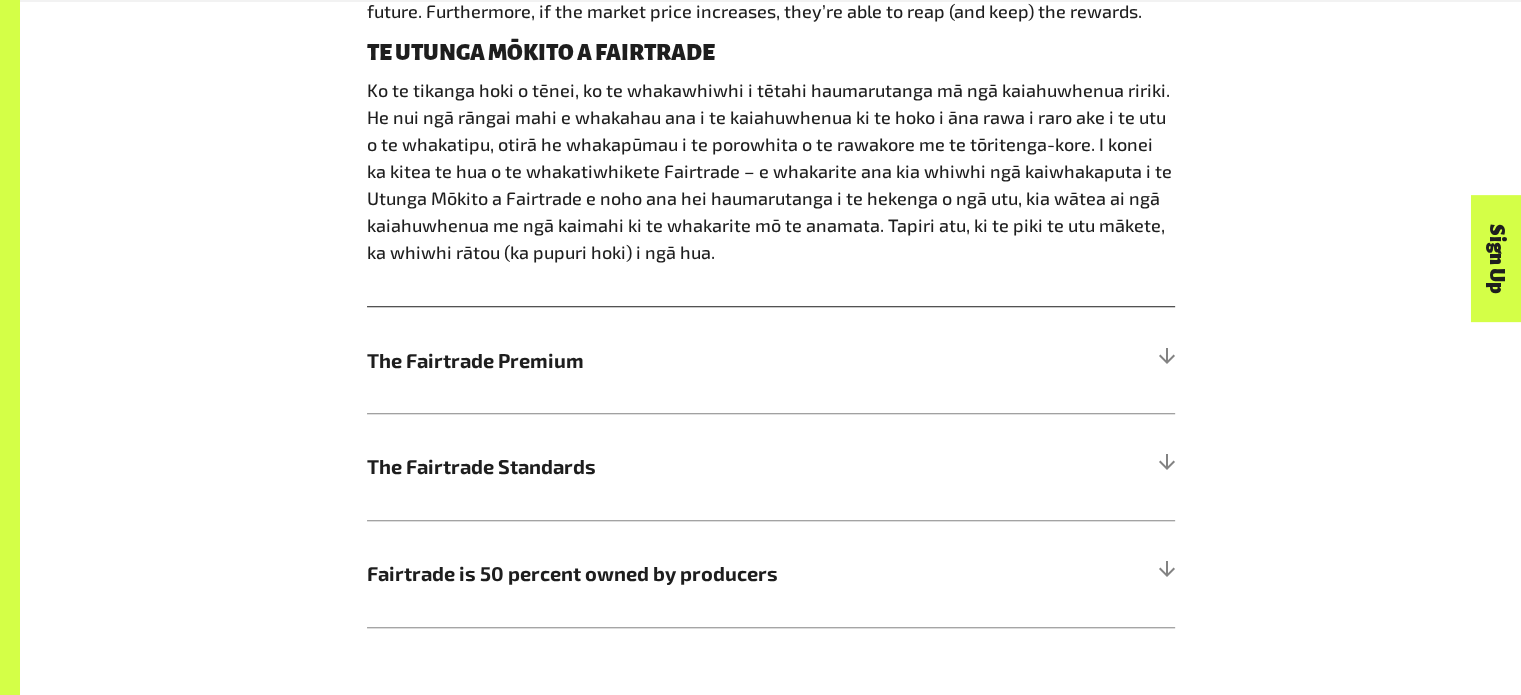 click on "The Fairtrade Premium" at bounding box center (670, 360) 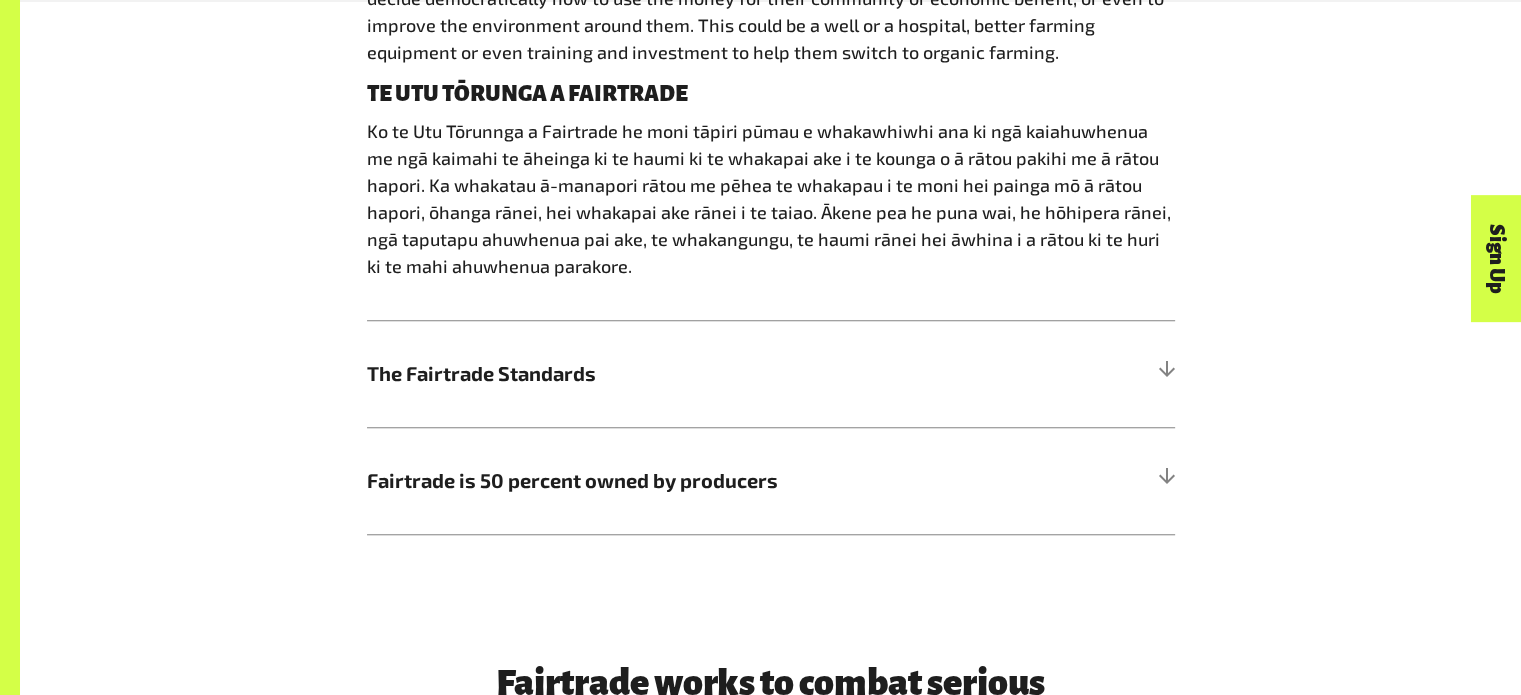 scroll, scrollTop: 1562, scrollLeft: 0, axis: vertical 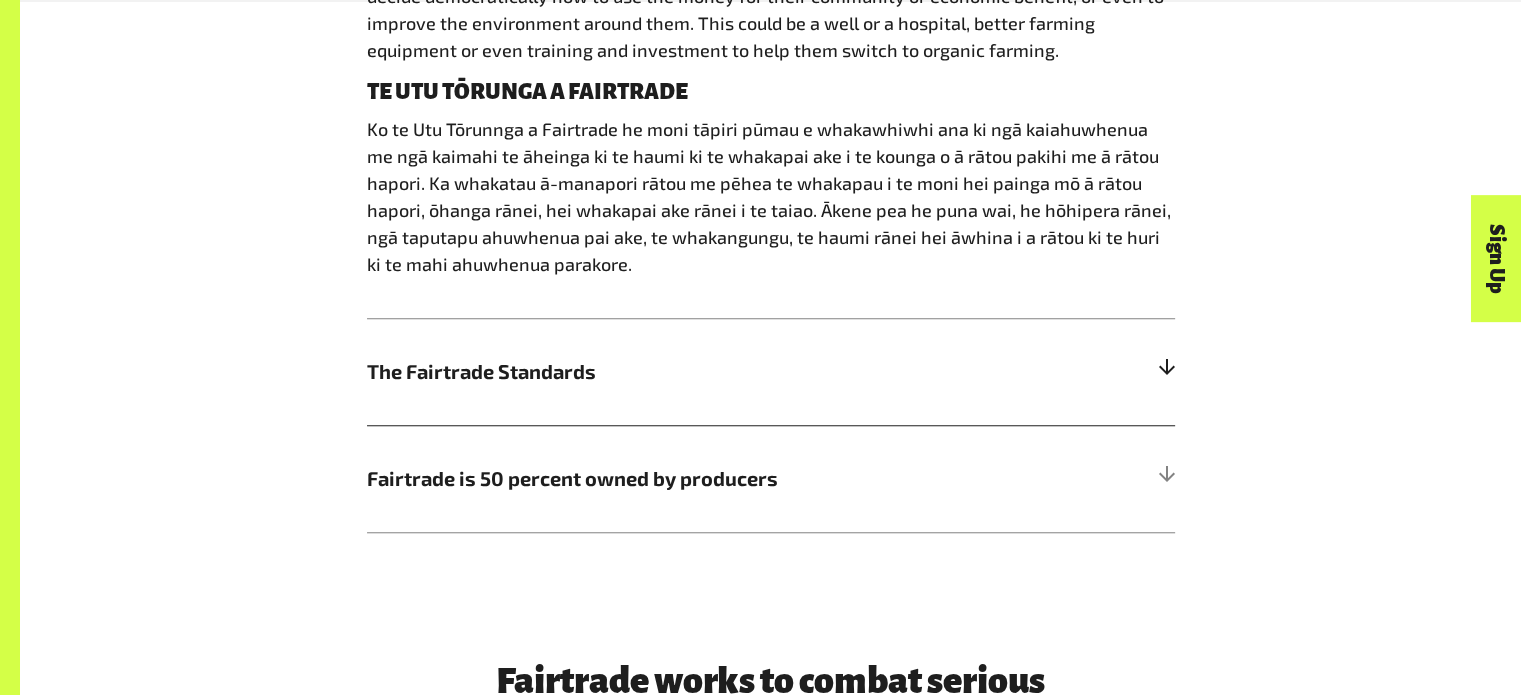 click on "The Fairtrade Standards" at bounding box center (670, 371) 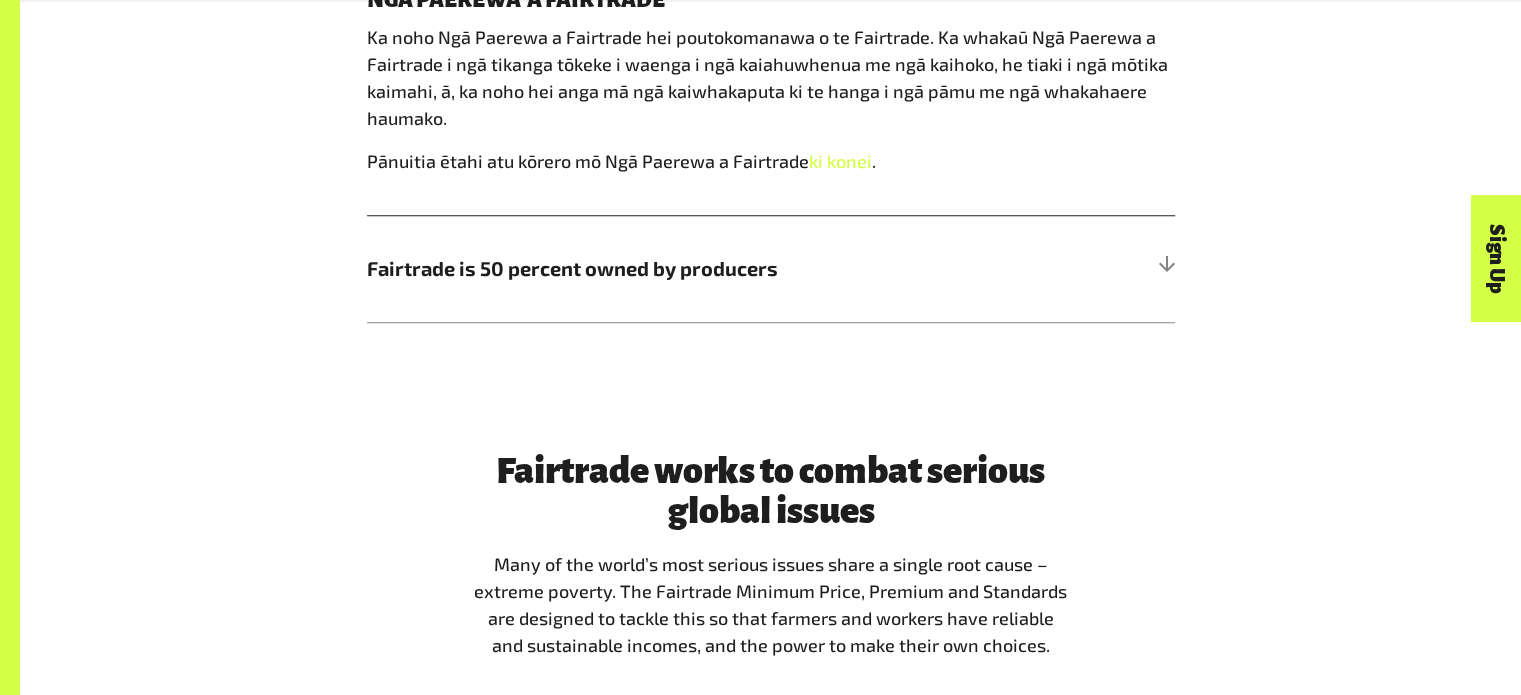 scroll, scrollTop: 1752, scrollLeft: 0, axis: vertical 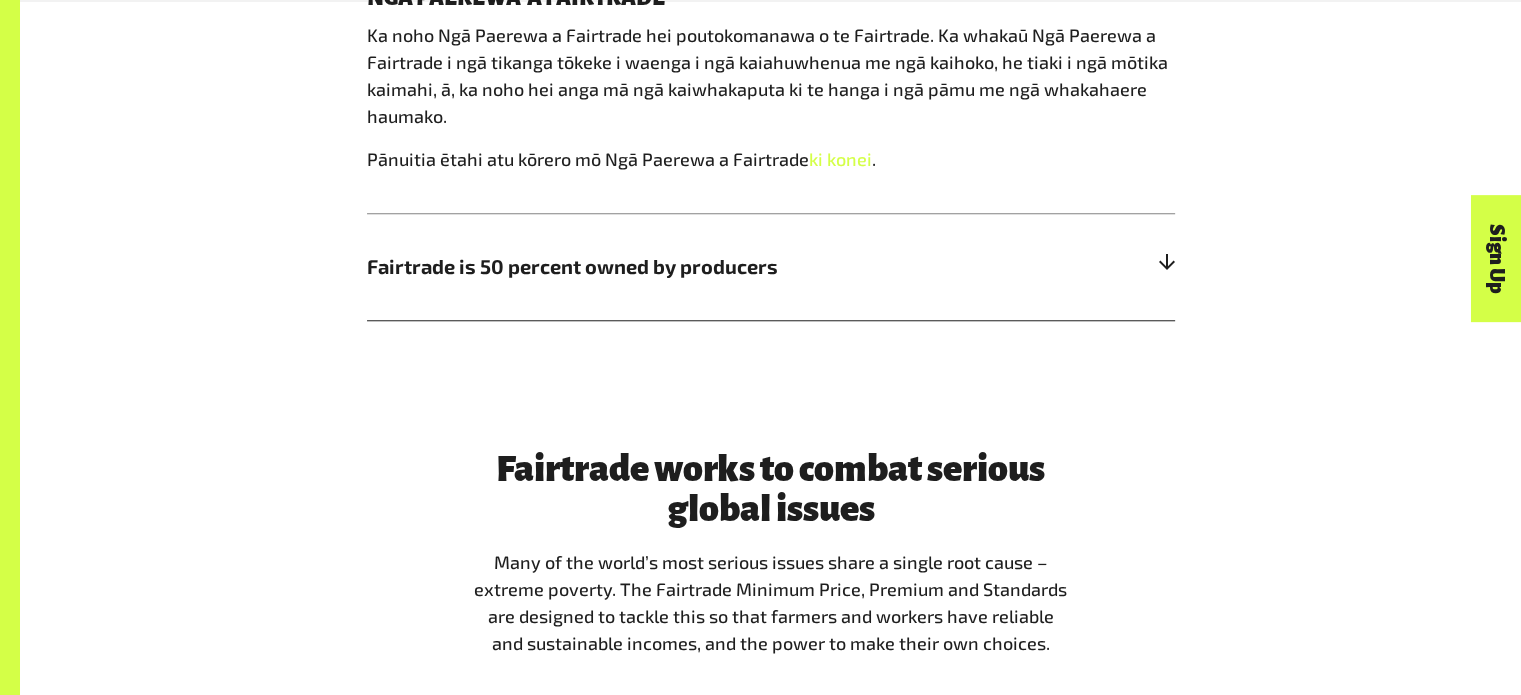 click on "Fairtrade is 50 percent owned by producers" at bounding box center [670, 266] 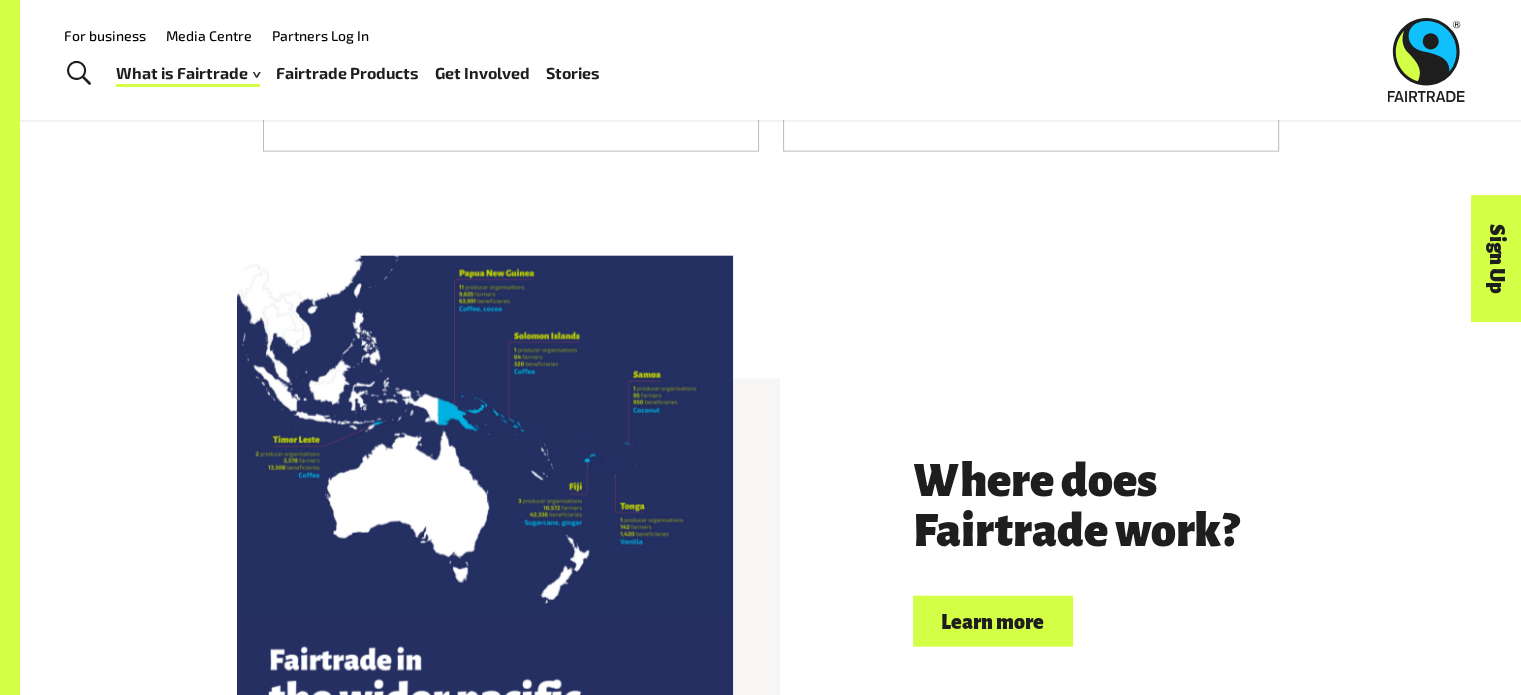scroll, scrollTop: 4464, scrollLeft: 0, axis: vertical 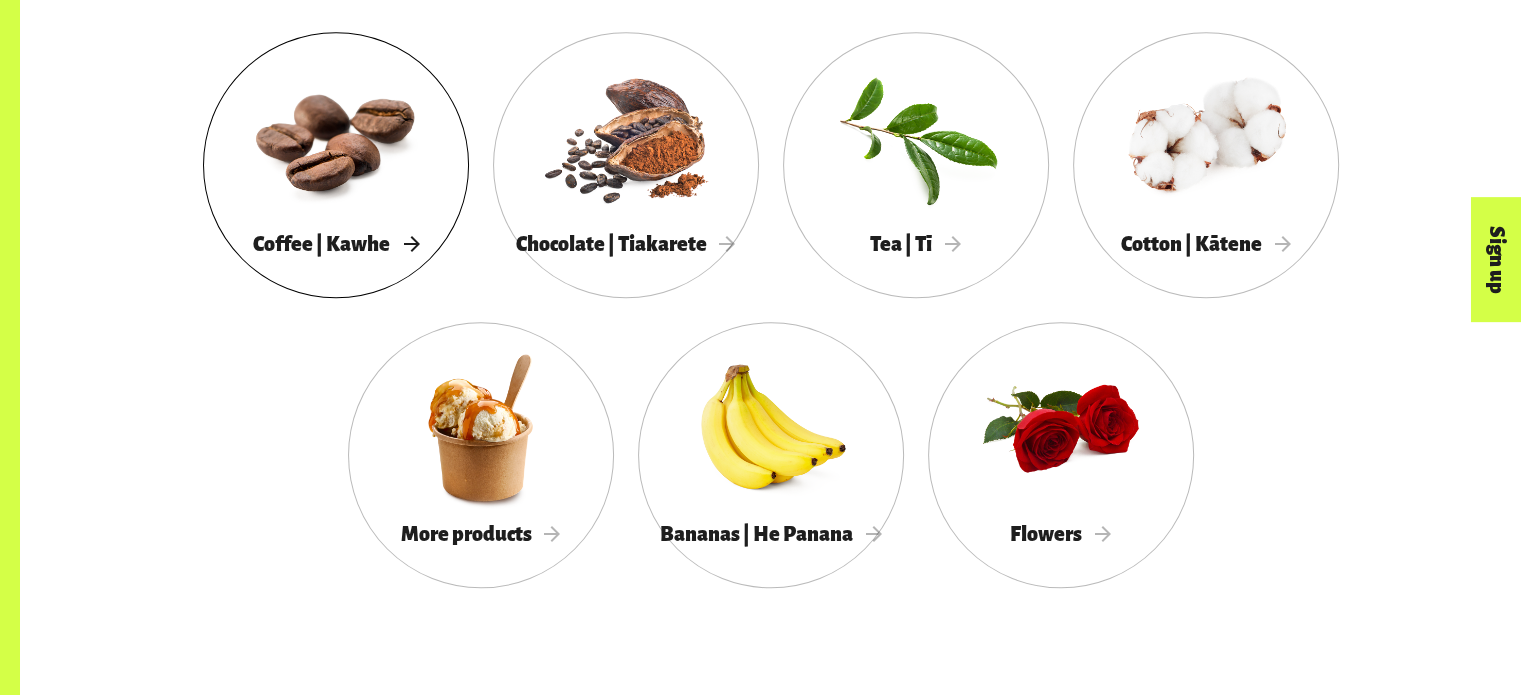 click on "Coffee | Kawhe" at bounding box center [336, 244] 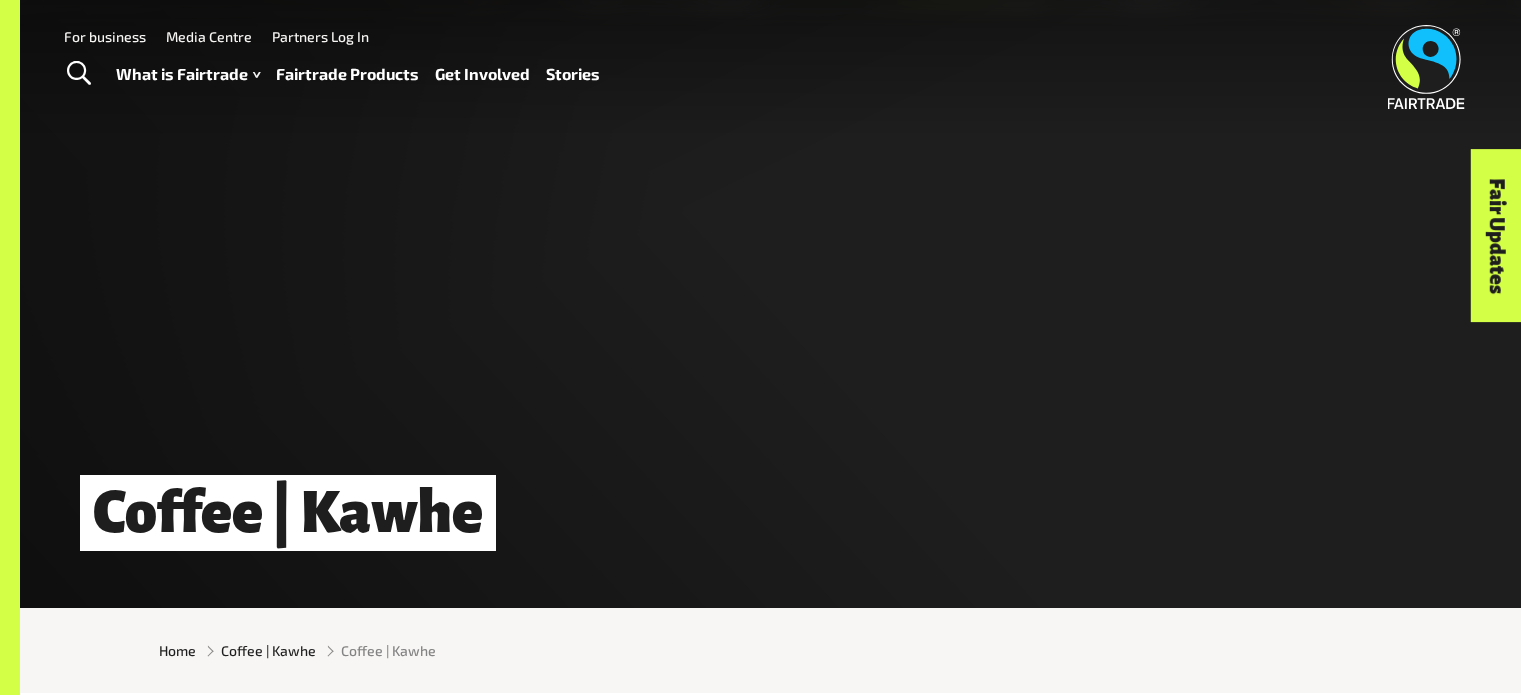 scroll, scrollTop: 0, scrollLeft: 0, axis: both 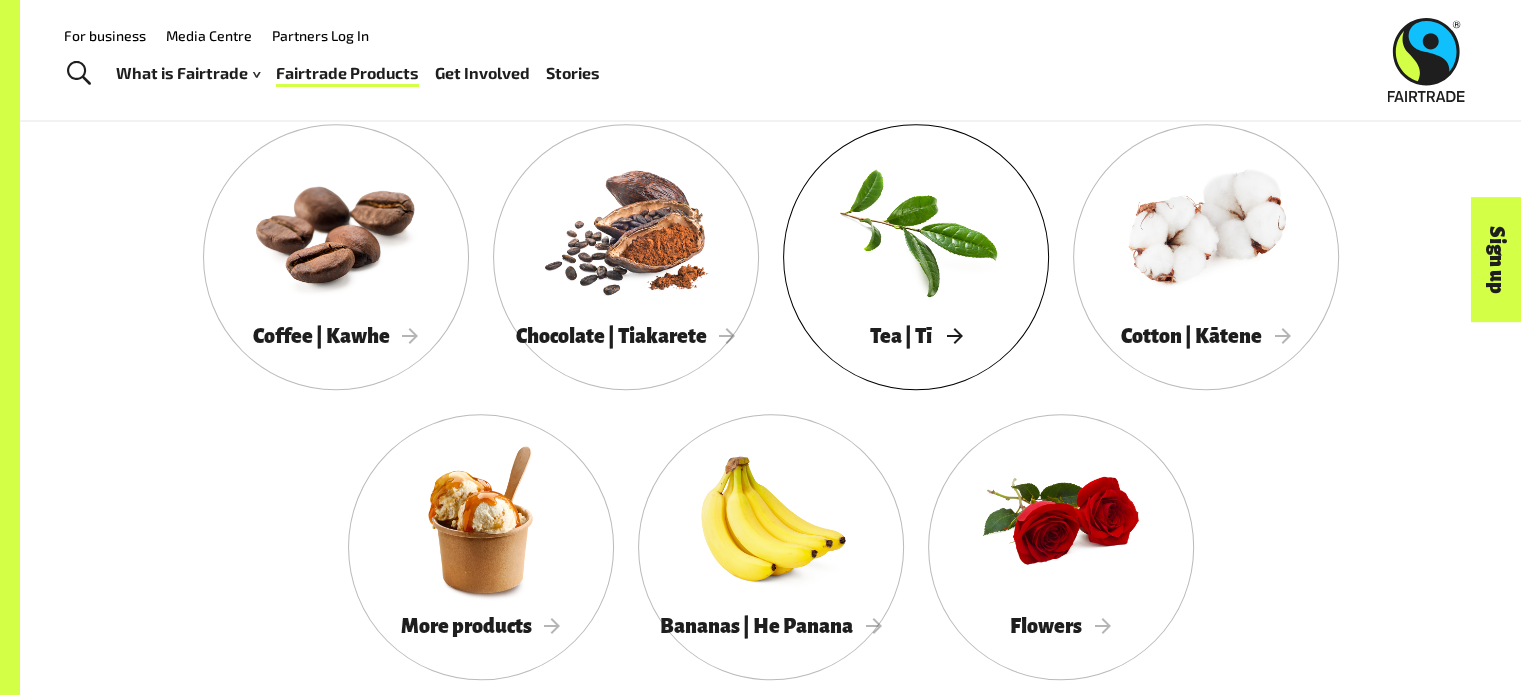 click on "Tea | Tī" at bounding box center [915, 336] 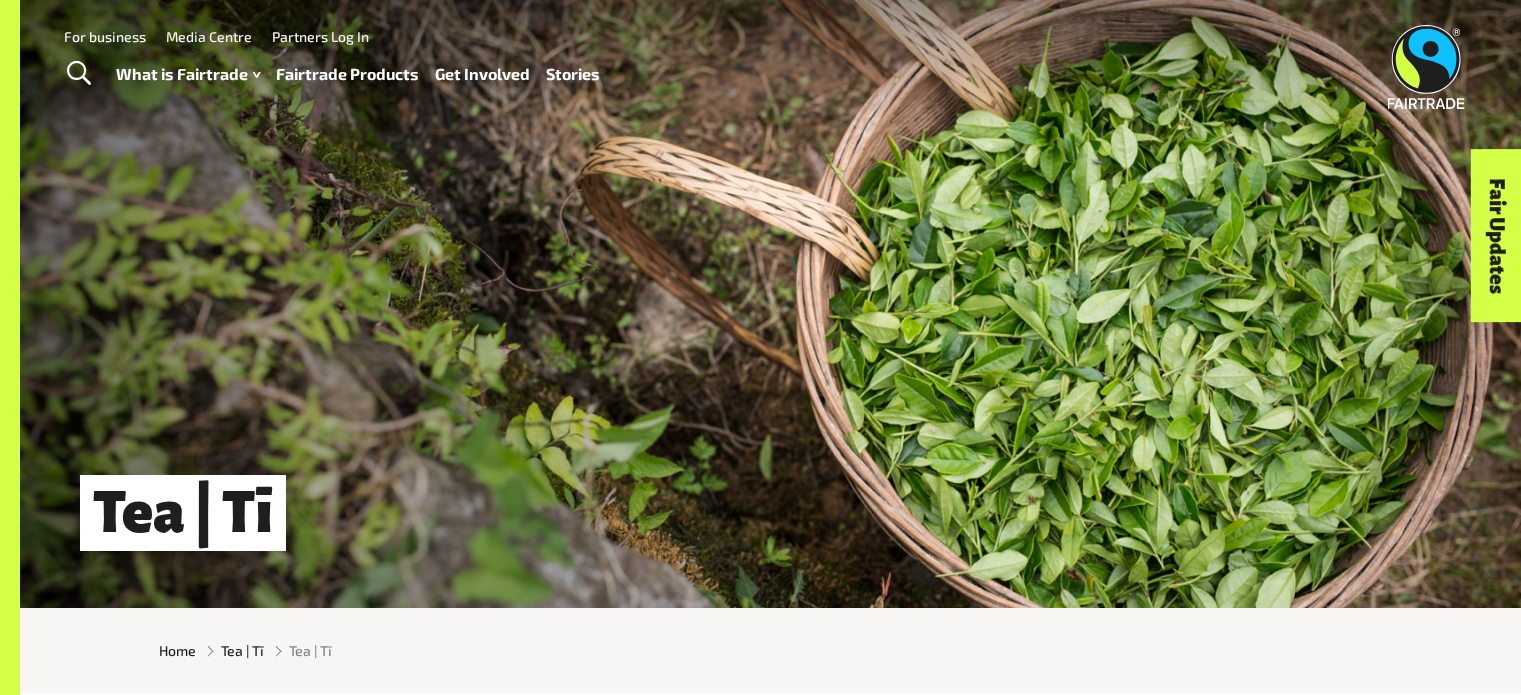 scroll, scrollTop: 0, scrollLeft: 0, axis: both 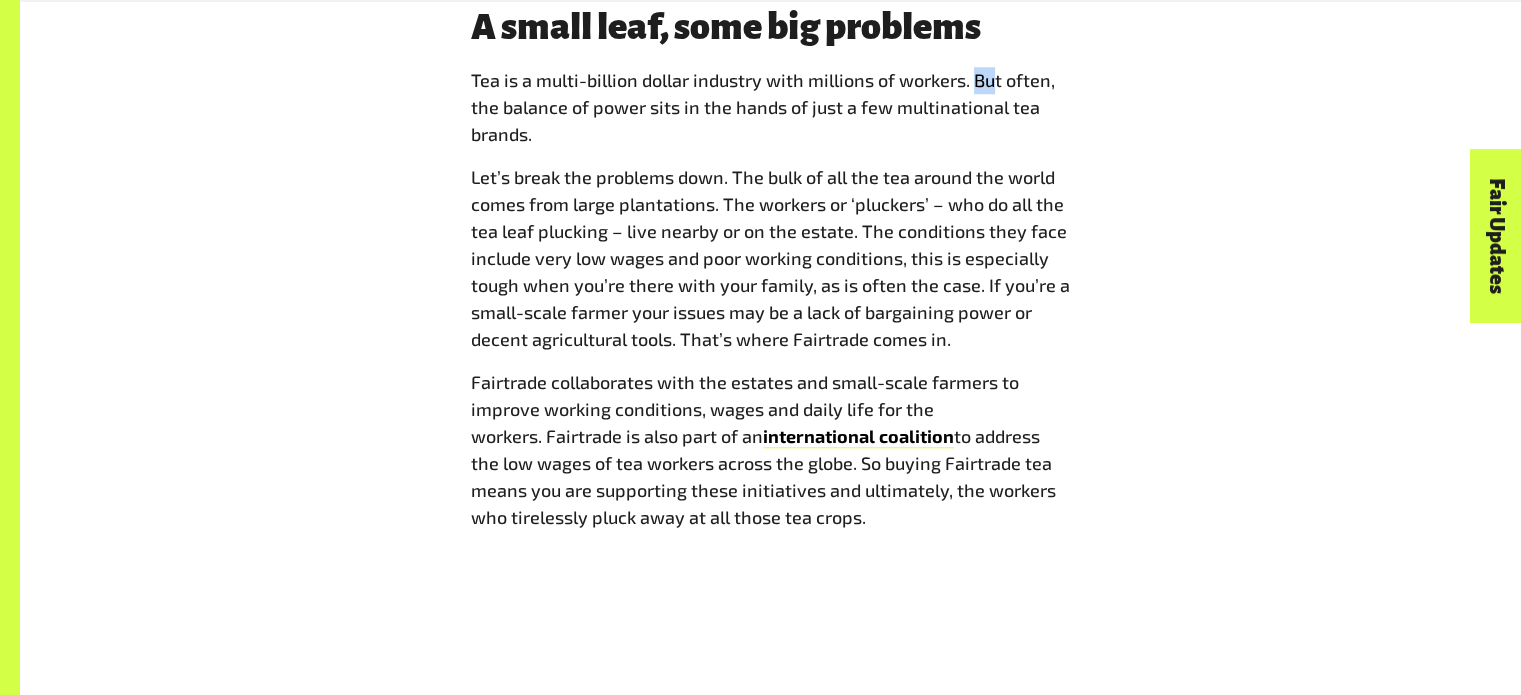 drag, startPoint x: 971, startPoint y: 86, endPoint x: 988, endPoint y: 99, distance: 21.400934 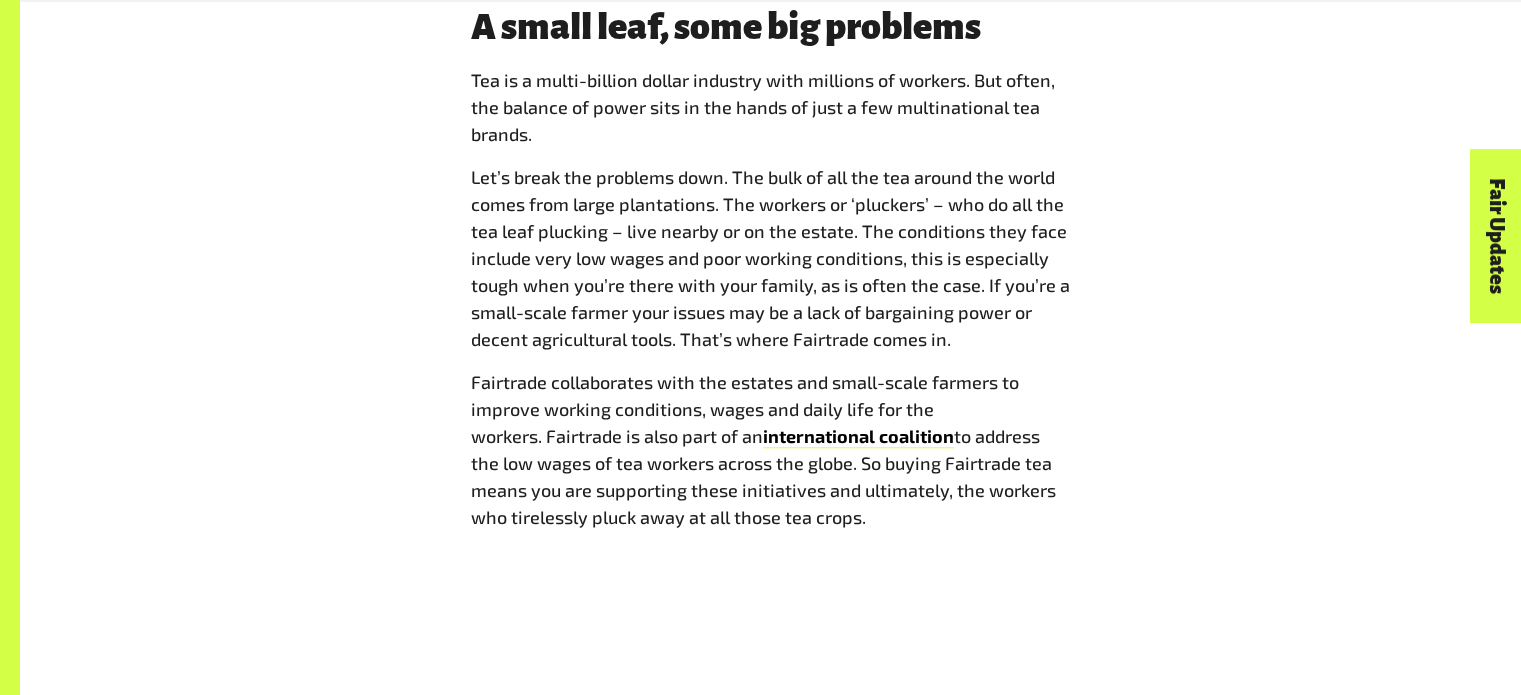 click on "Tea is a multi-billion dollar industry with millions of workers. But often, the balance of power sits in the hands of just a few multinational tea brands." at bounding box center (771, 107) 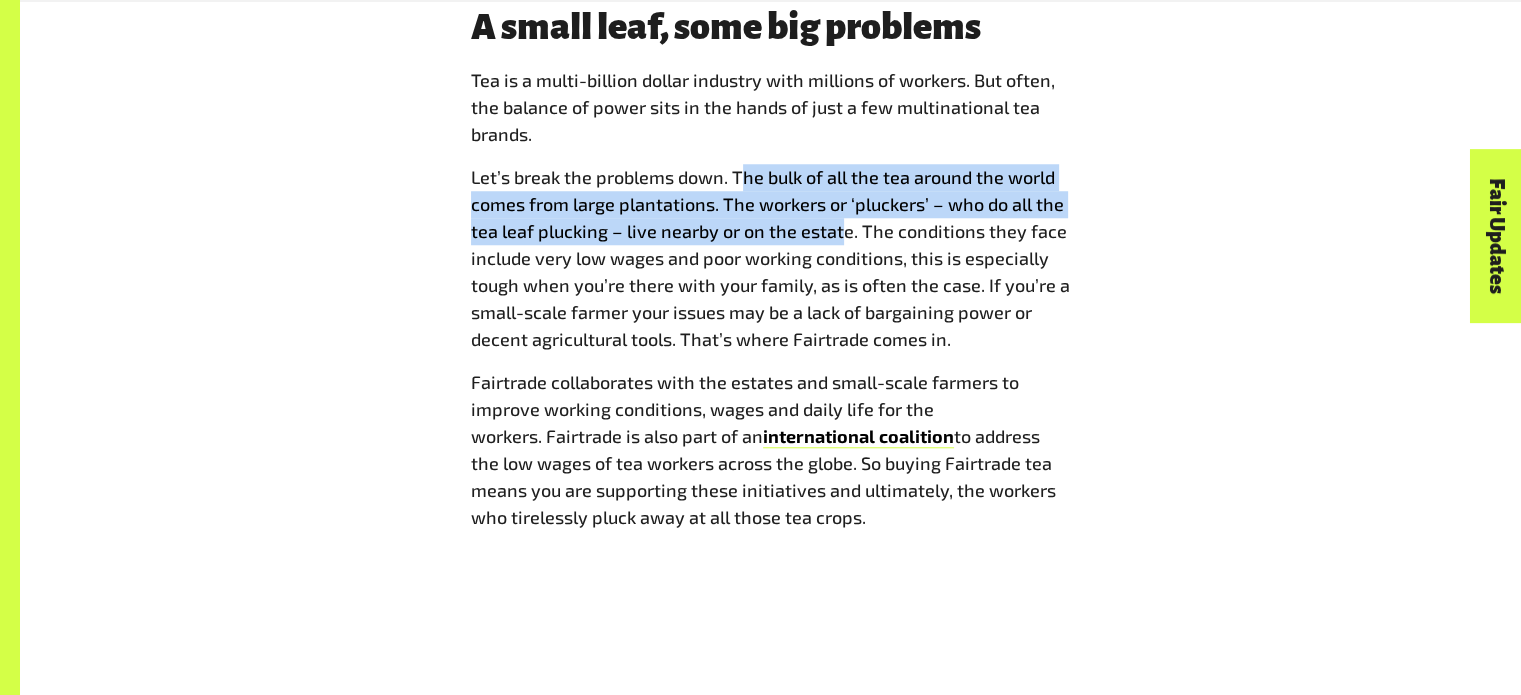 drag, startPoint x: 740, startPoint y: 181, endPoint x: 841, endPoint y: 238, distance: 115.97414 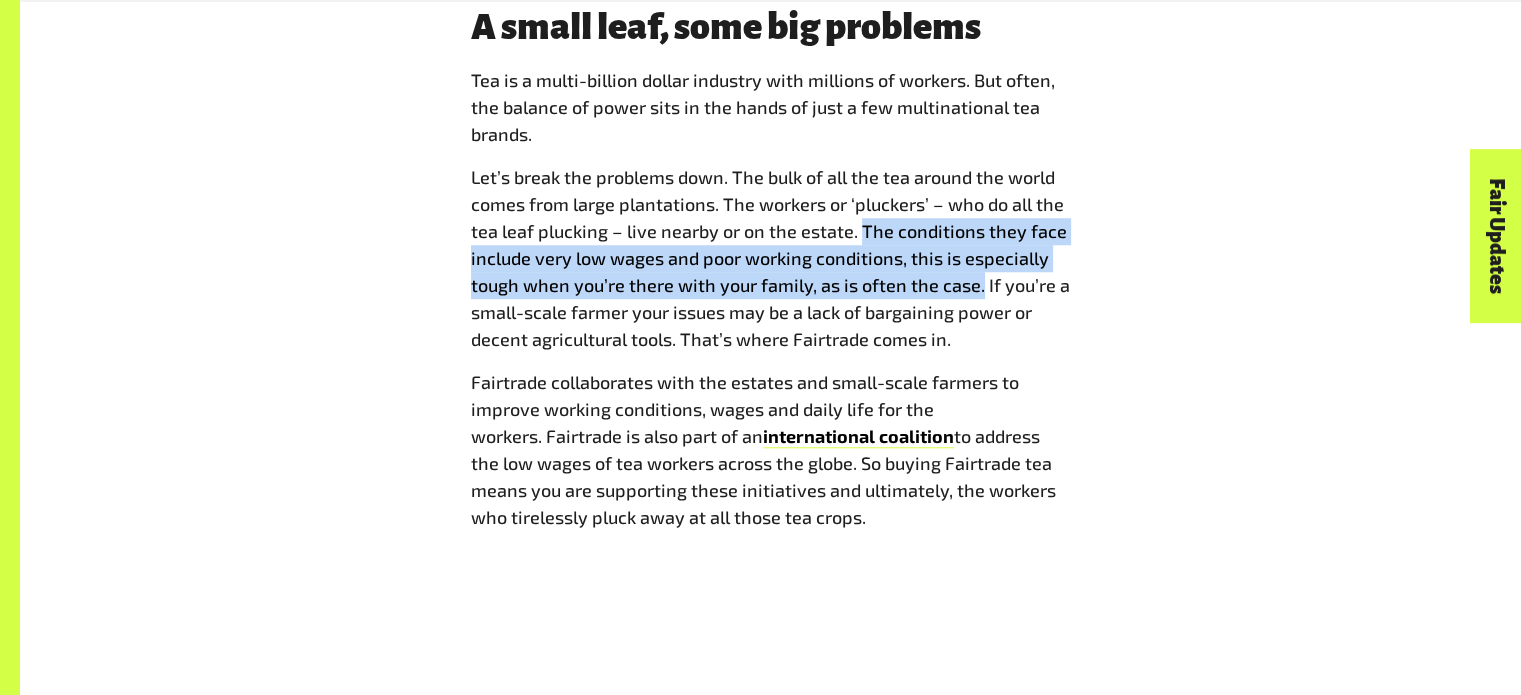 drag, startPoint x: 857, startPoint y: 231, endPoint x: 976, endPoint y: 291, distance: 133.2704 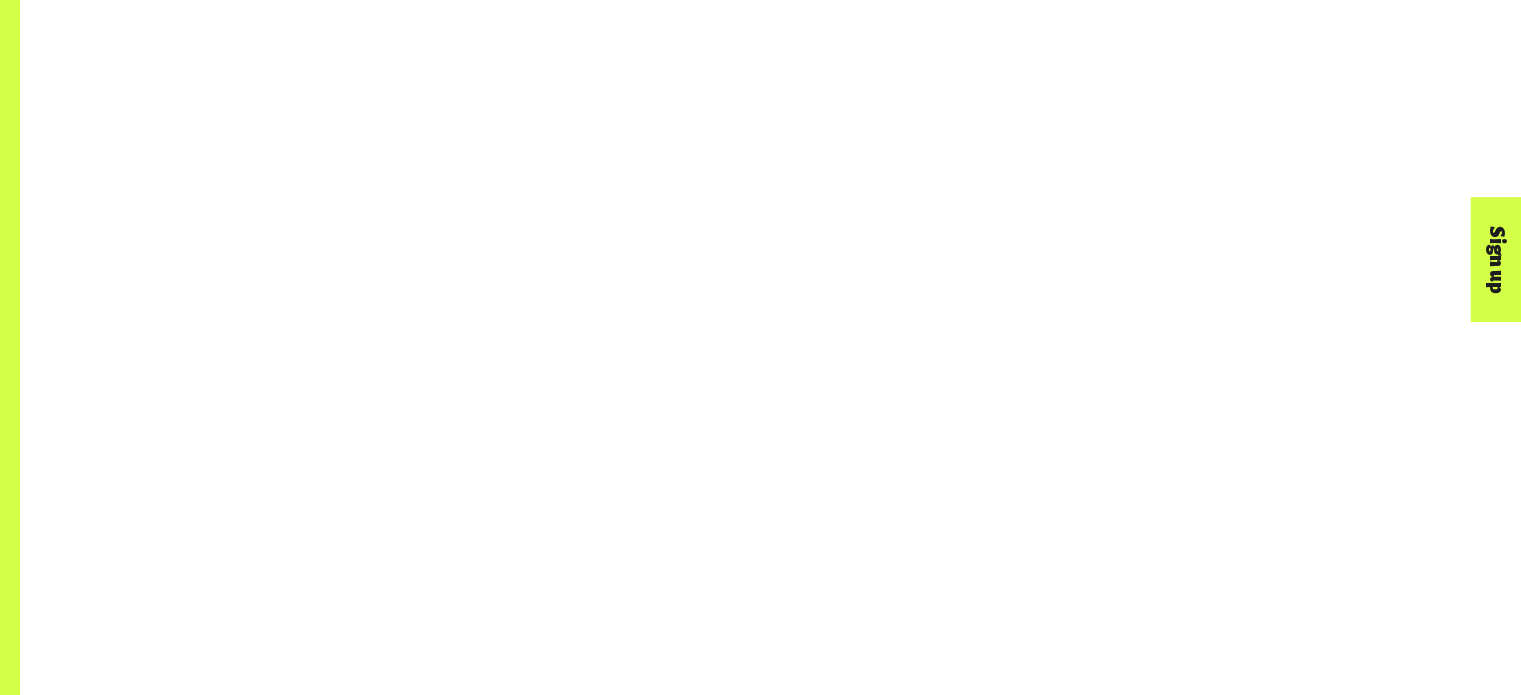 scroll, scrollTop: 2387, scrollLeft: 0, axis: vertical 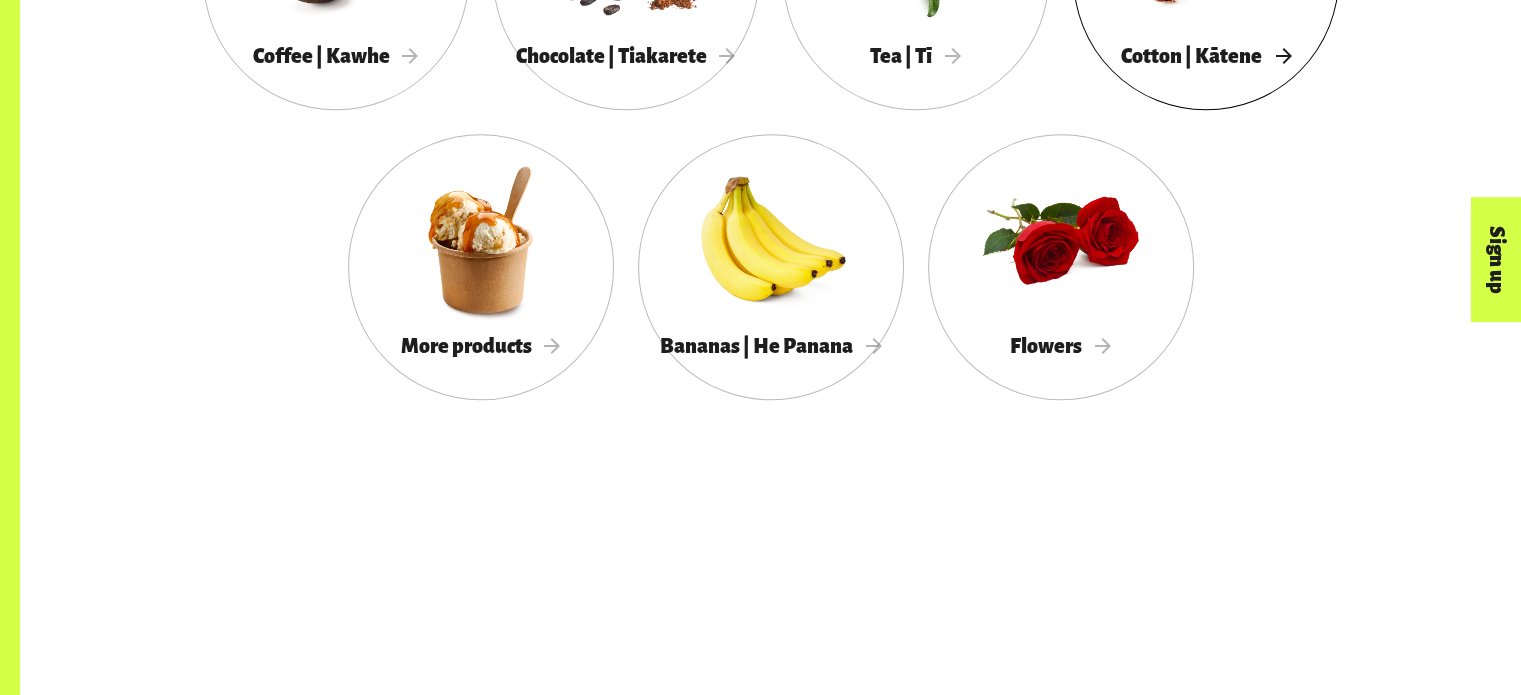 click on "Cotton | Kātene" at bounding box center (1206, 56) 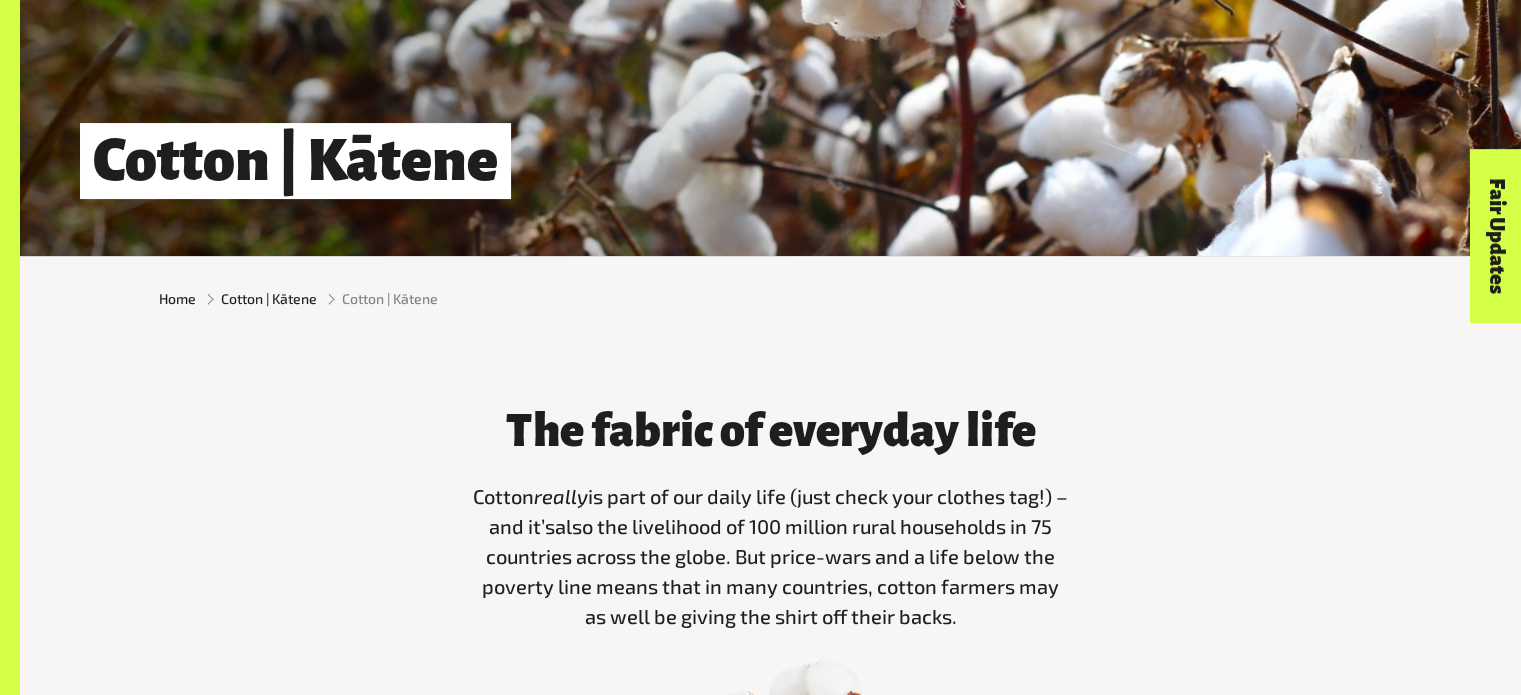 scroll, scrollTop: 459, scrollLeft: 0, axis: vertical 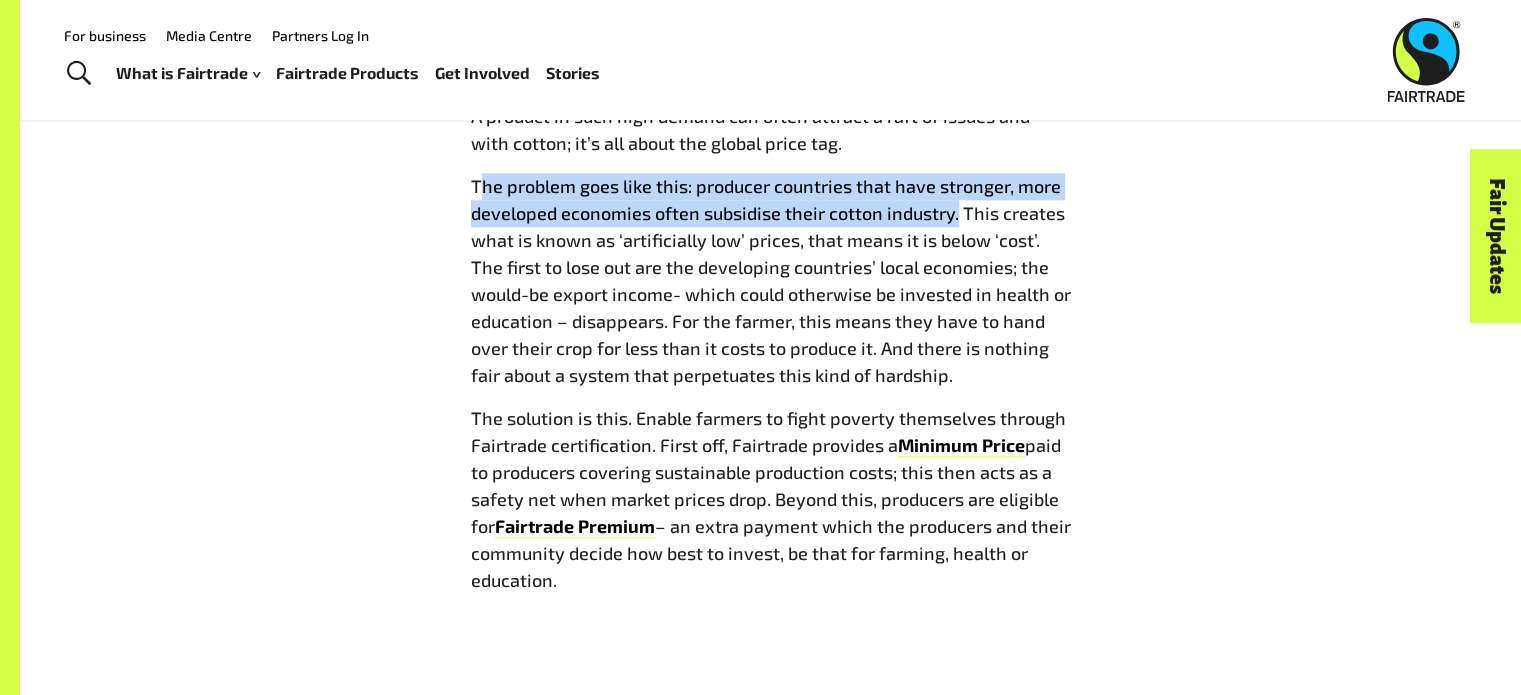 drag, startPoint x: 476, startPoint y: 183, endPoint x: 956, endPoint y: 218, distance: 481.27435 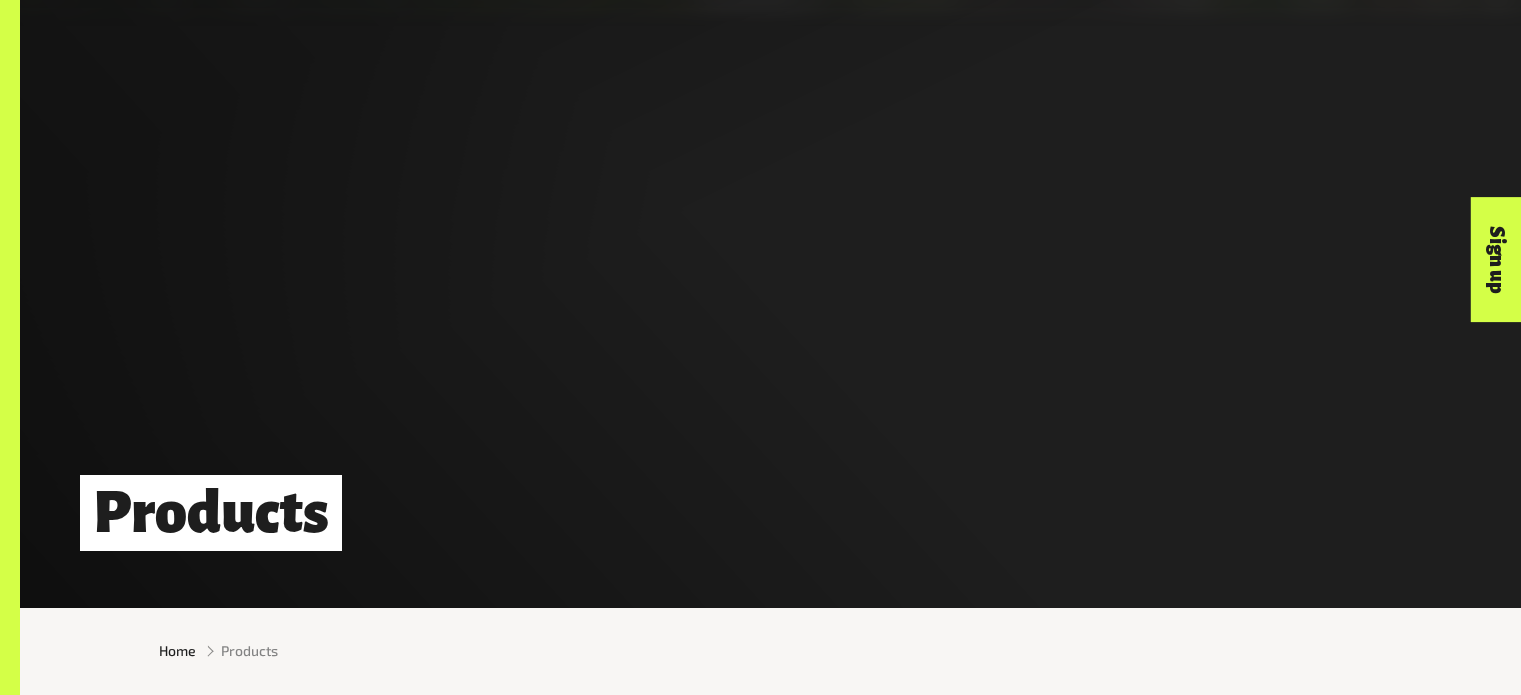 scroll, scrollTop: 2399, scrollLeft: 0, axis: vertical 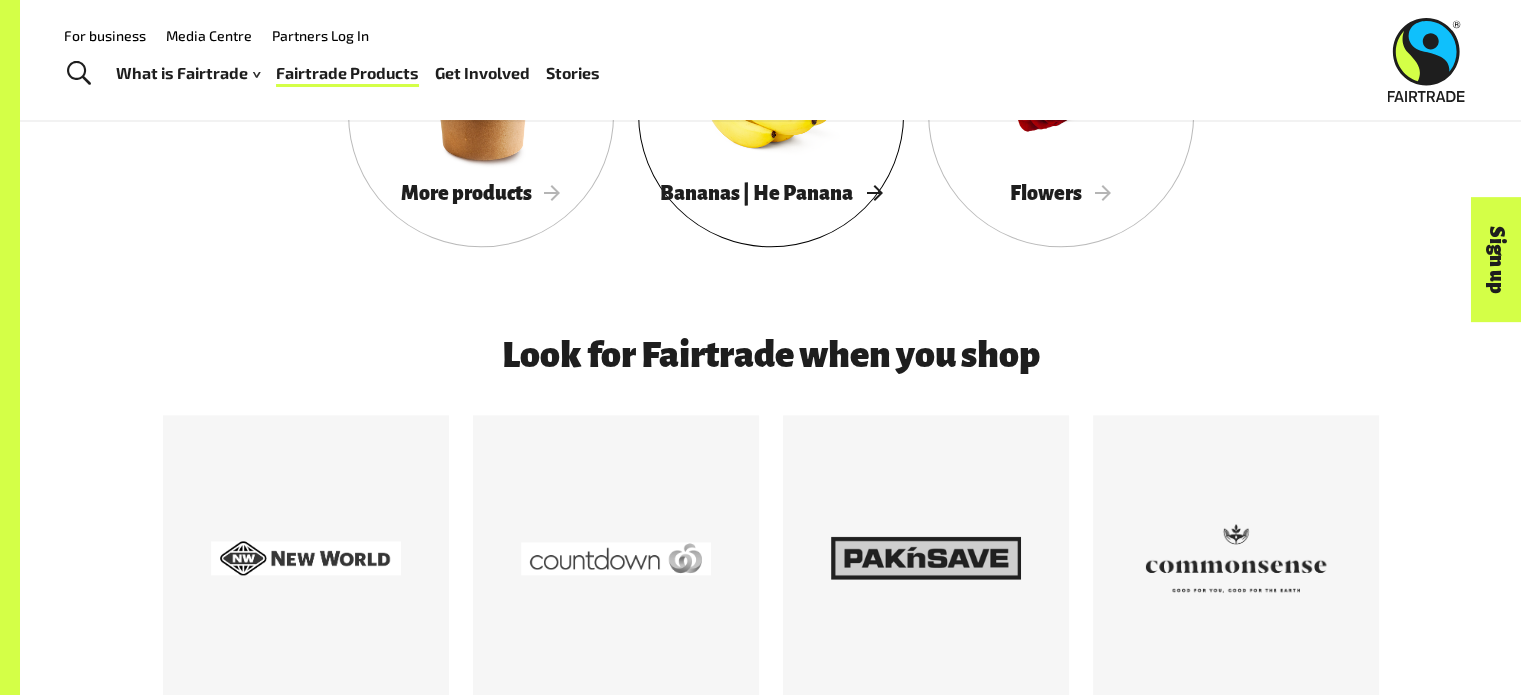 click on "Bananas | He Panana" at bounding box center (771, 193) 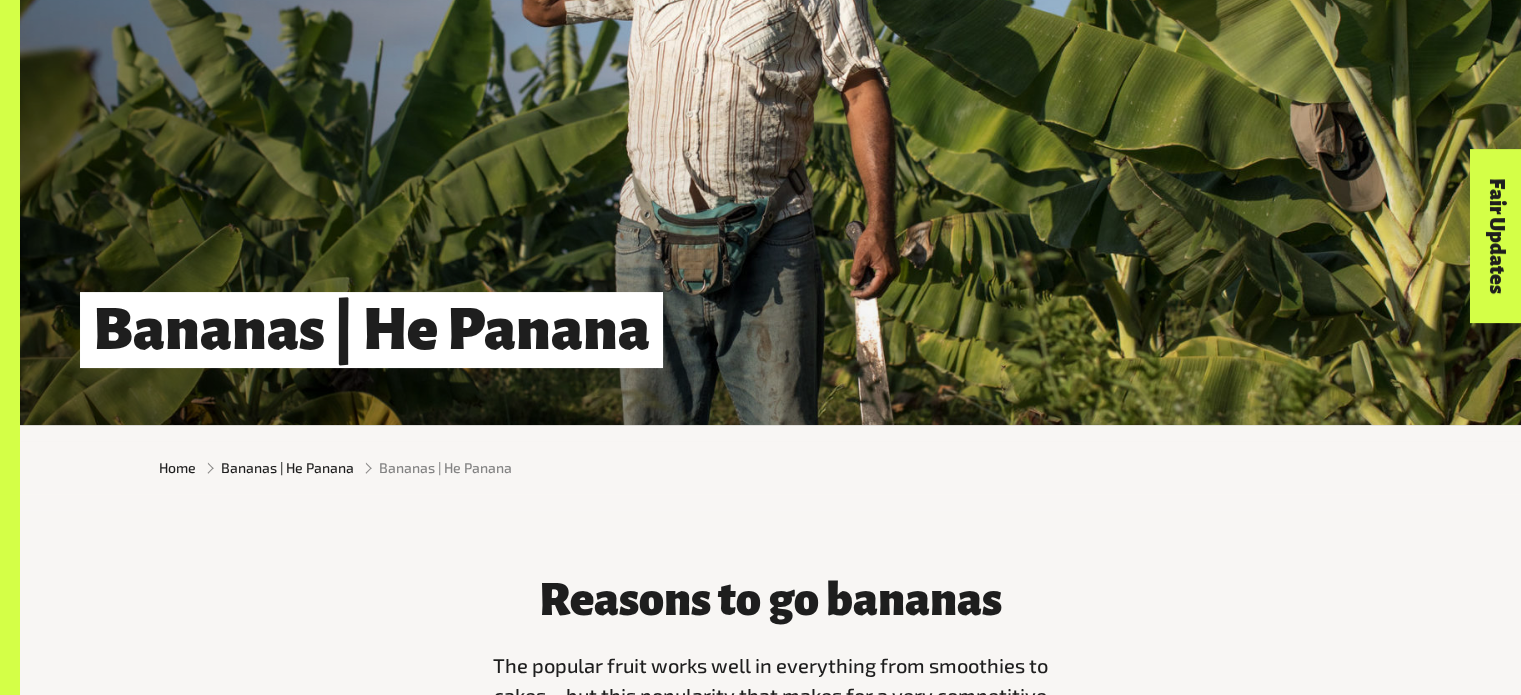 scroll, scrollTop: 463, scrollLeft: 0, axis: vertical 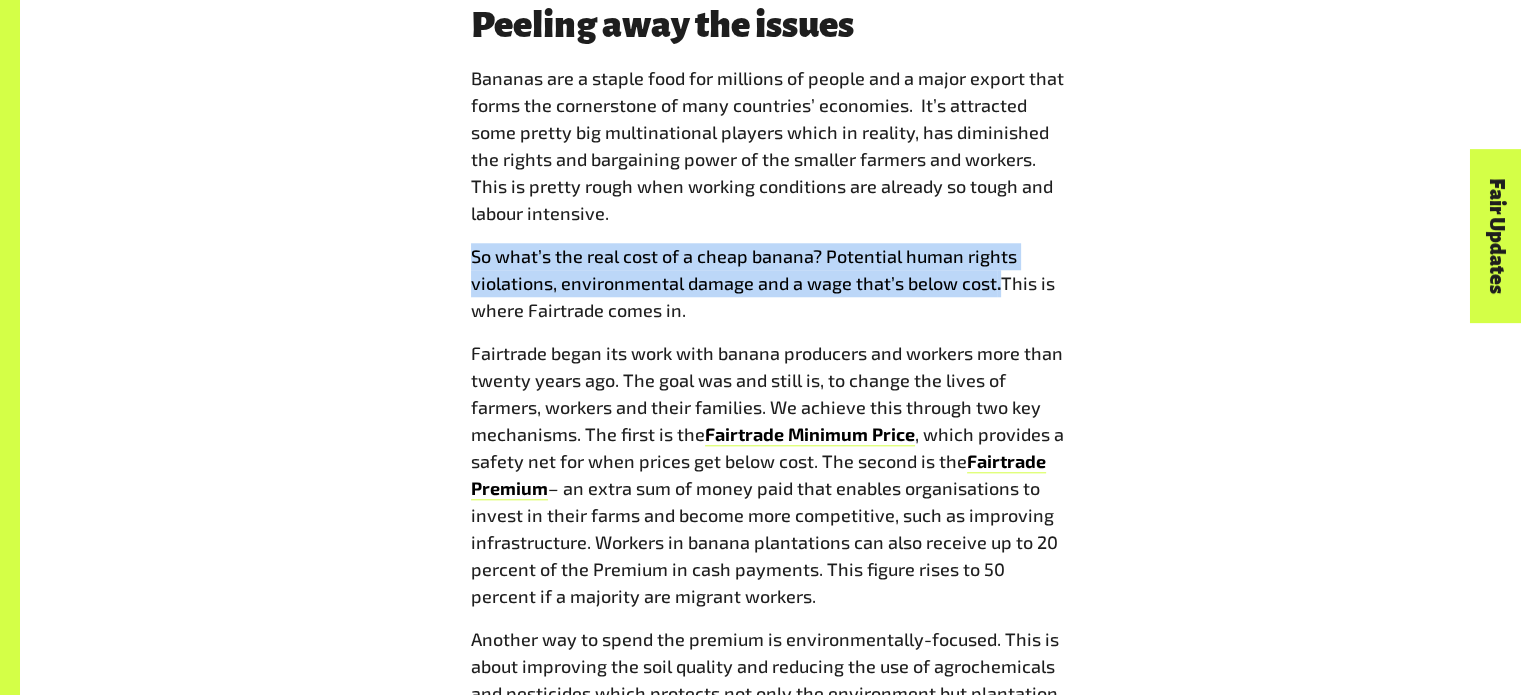drag, startPoint x: 474, startPoint y: 255, endPoint x: 996, endPoint y: 295, distance: 523.53033 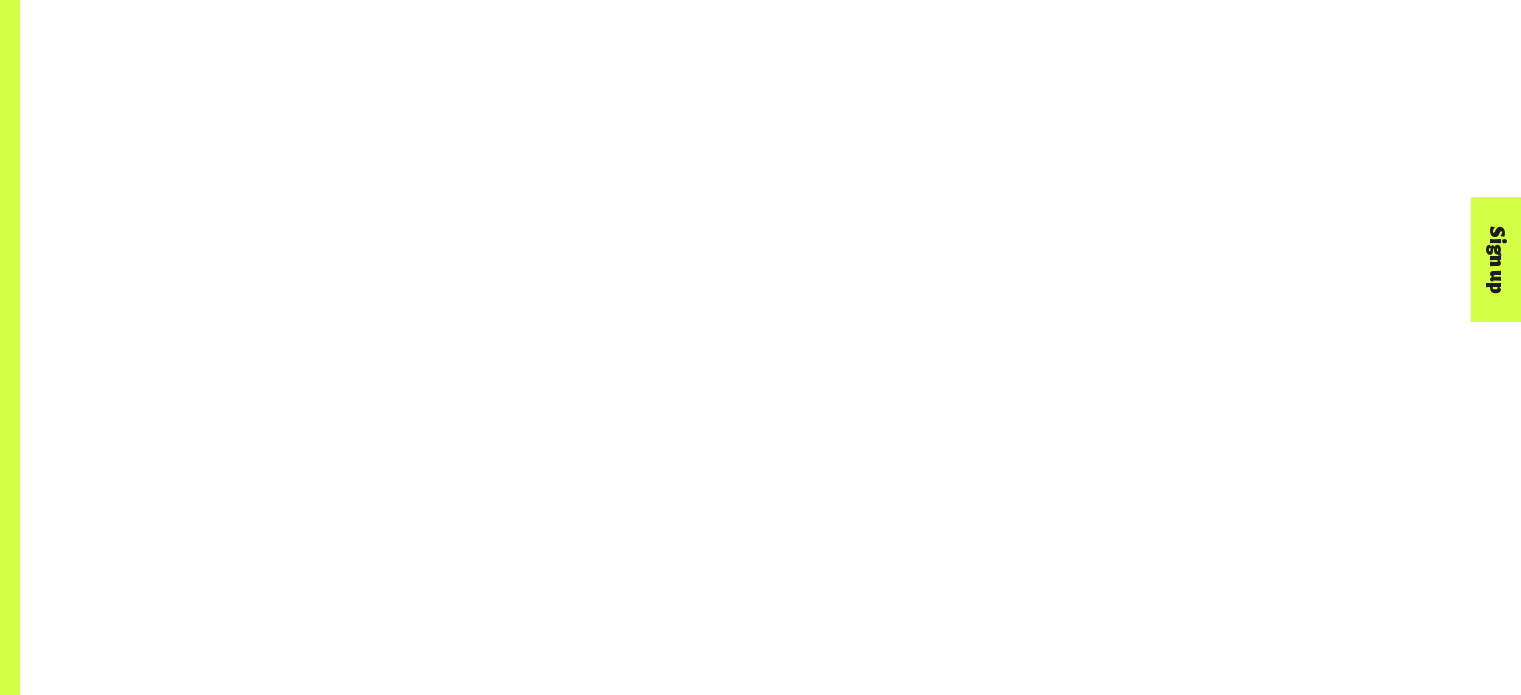 scroll, scrollTop: 2272, scrollLeft: 0, axis: vertical 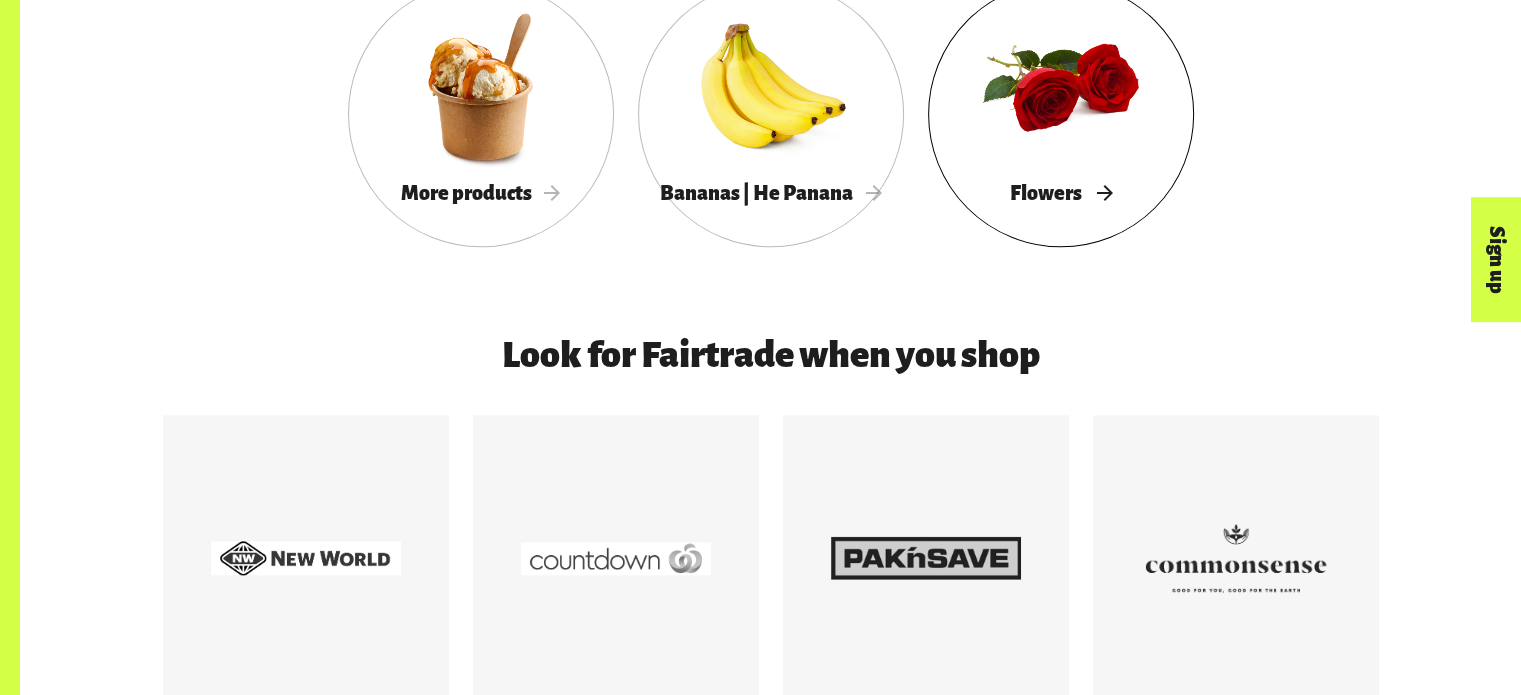 click on "Flowers" at bounding box center (1061, 193) 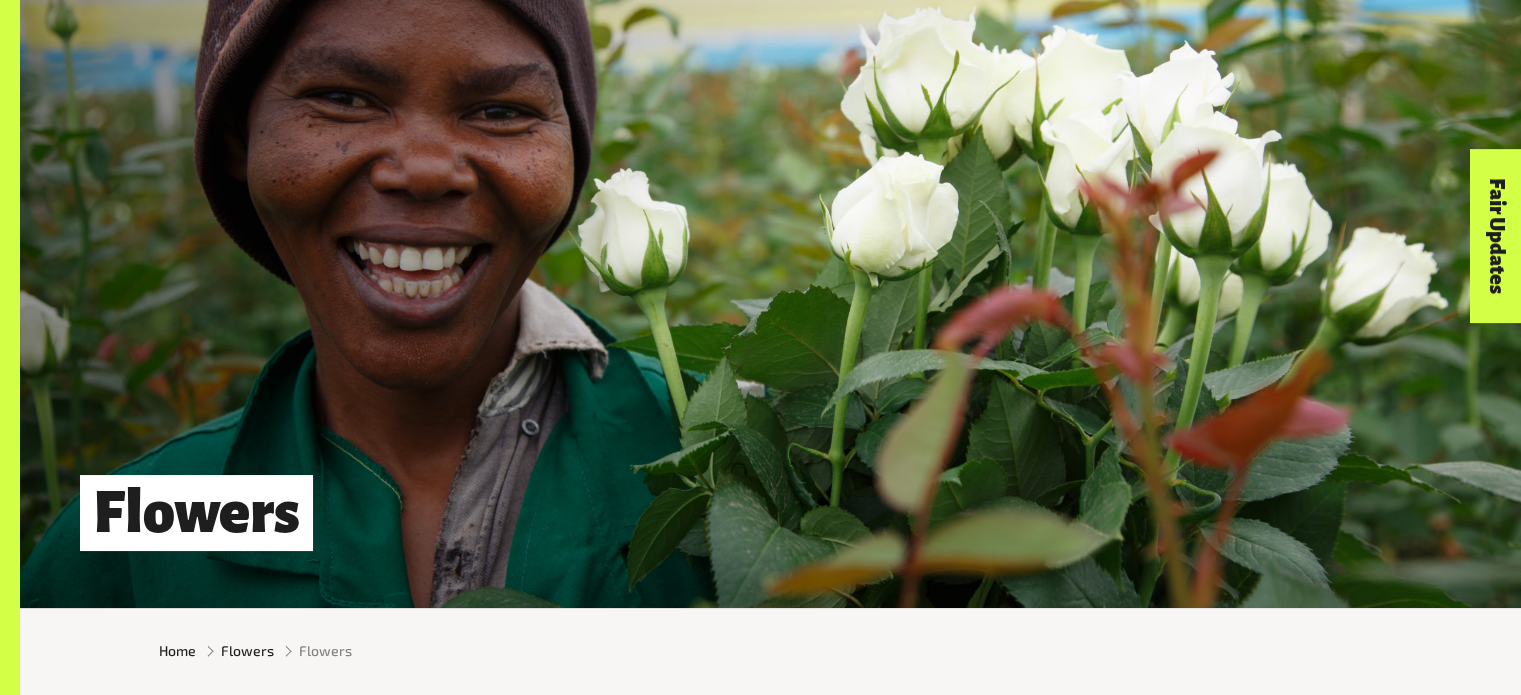 scroll, scrollTop: 606, scrollLeft: 0, axis: vertical 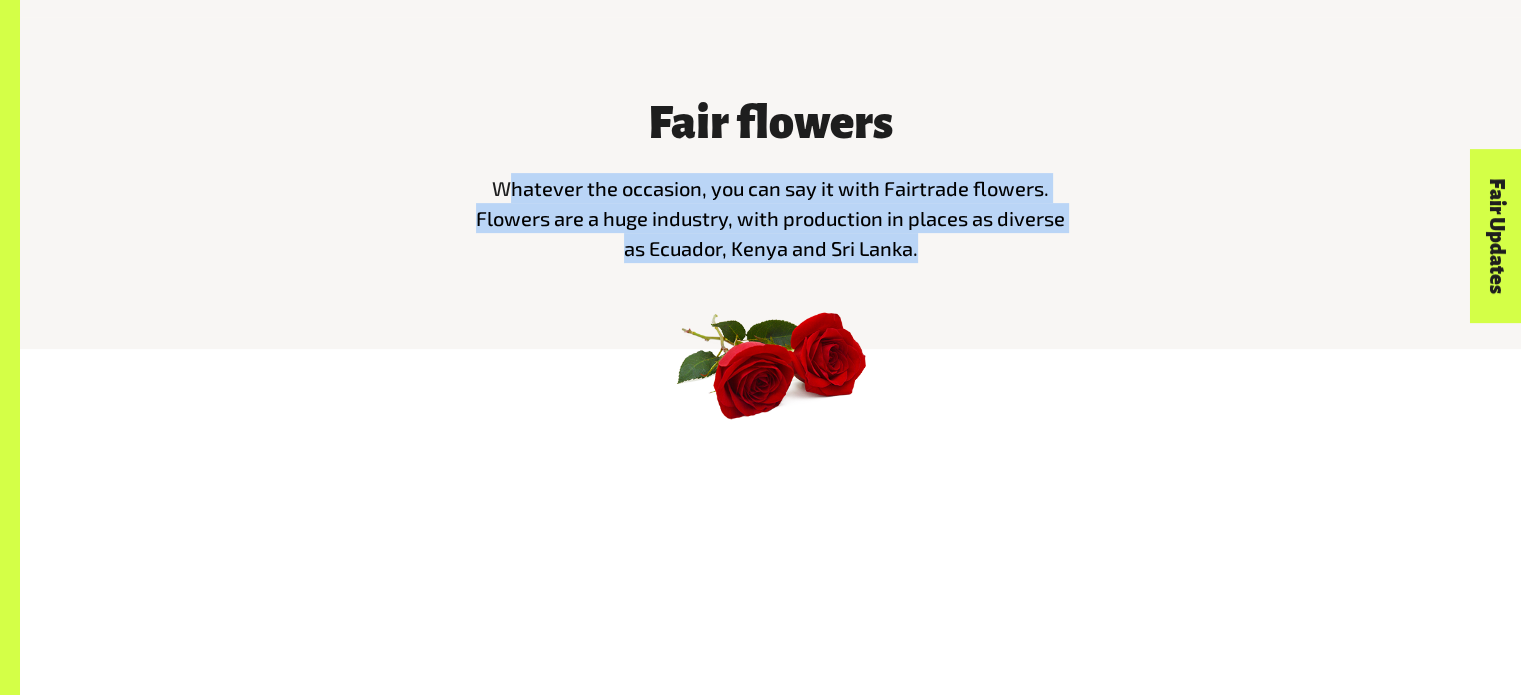 drag, startPoint x: 515, startPoint y: 183, endPoint x: 952, endPoint y: 263, distance: 444.2623 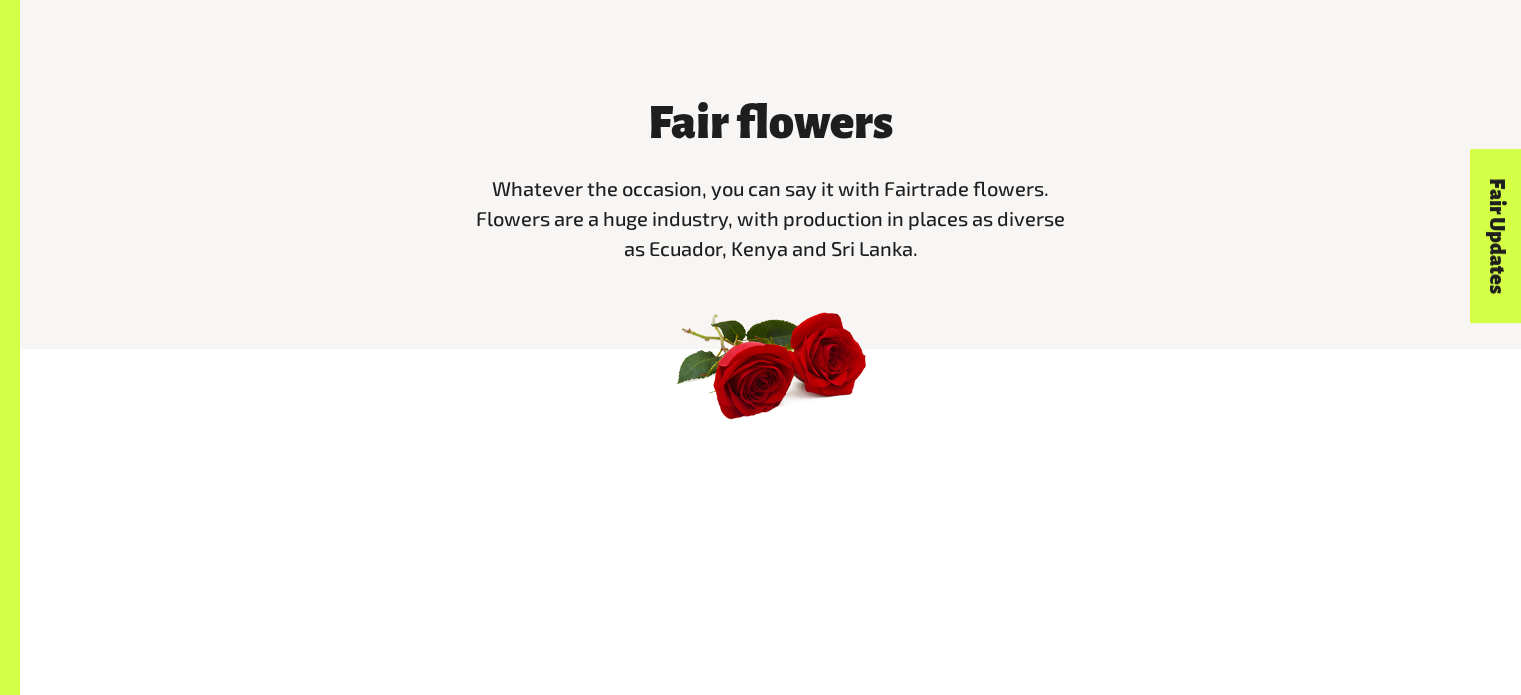 click on "Flowers
Home
Flowers
Flowers
Fair flowers
Whatever the occasion, you can say it with Fairtrade flowers. Flowers are a huge industry, with production in places as diverse as Ecuador, Kenya and Sri Lanka.
Buy Fairtrade flowers
Flowers can make the world brighter – but they have to be the right ones." at bounding box center [770, 5404] 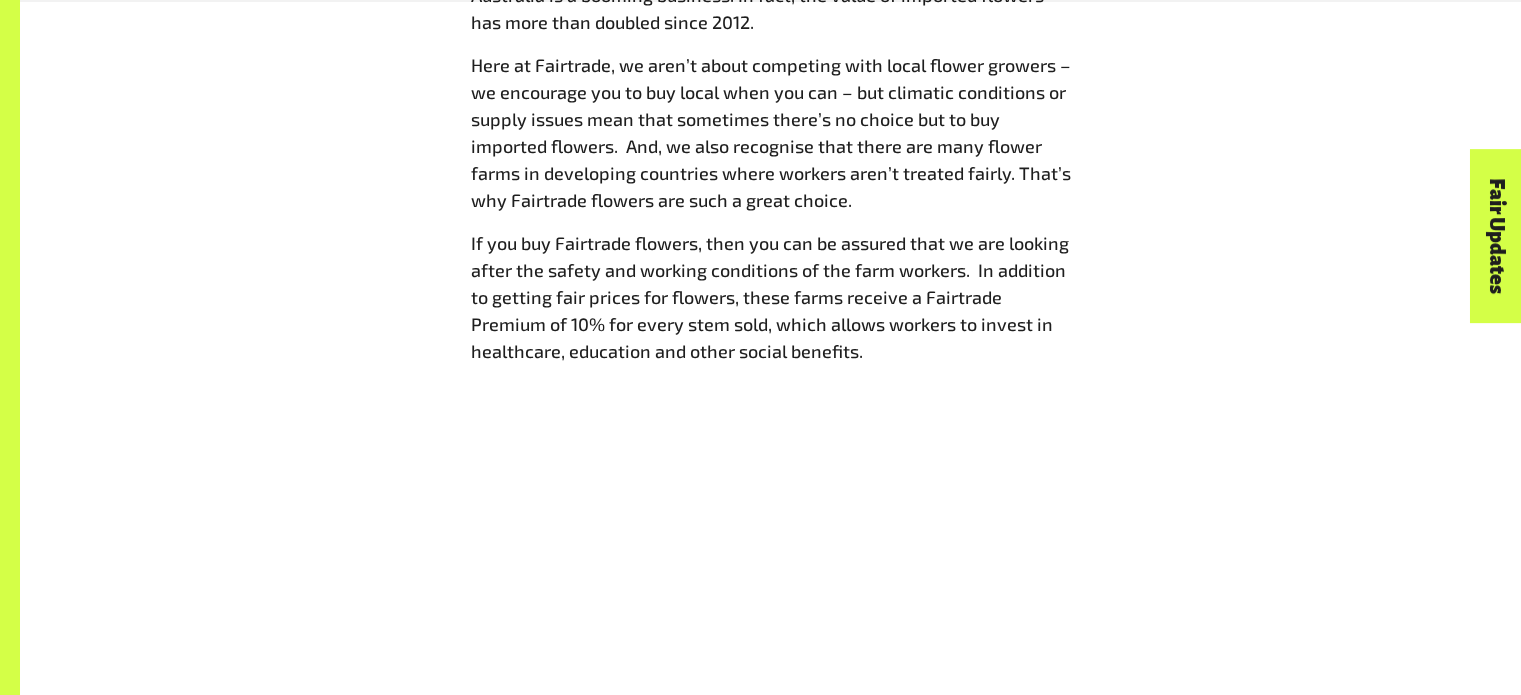 scroll, scrollTop: 1775, scrollLeft: 0, axis: vertical 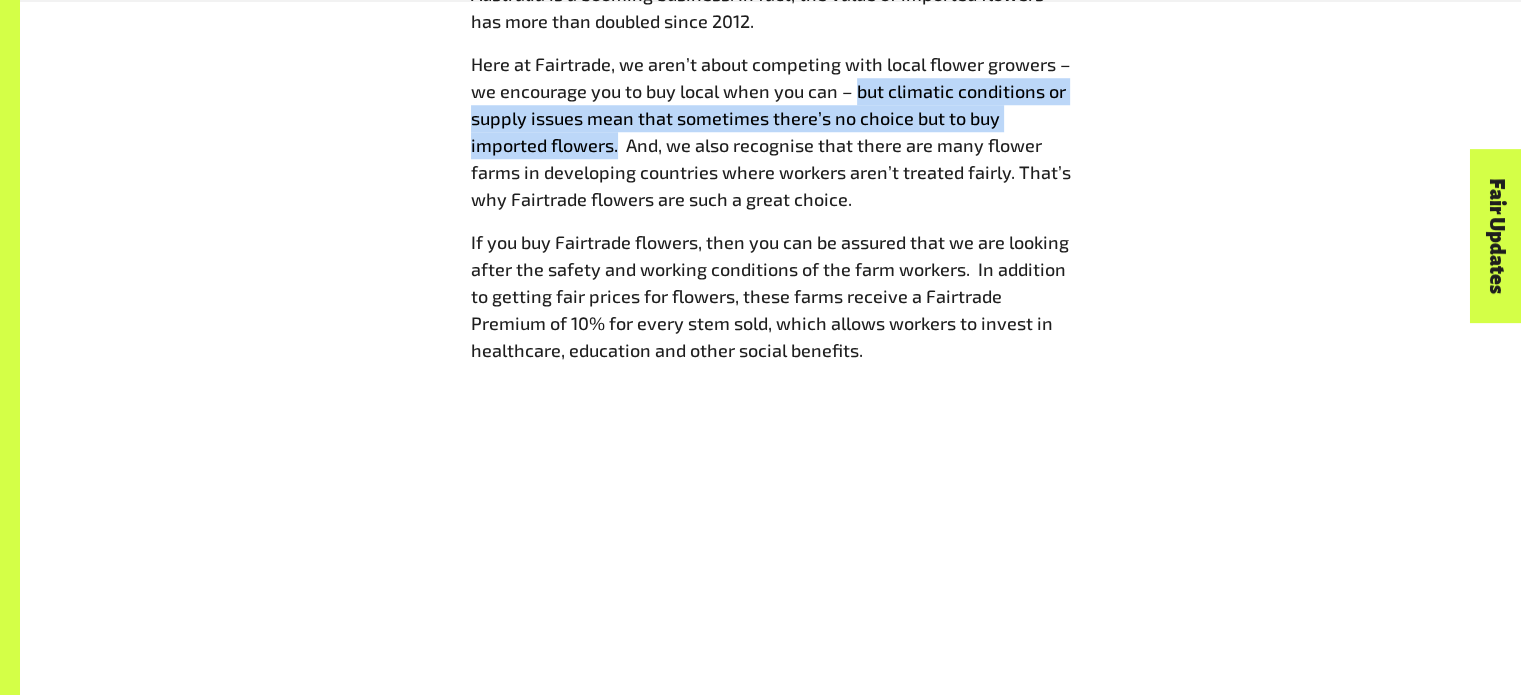drag, startPoint x: 852, startPoint y: 91, endPoint x: 616, endPoint y: 163, distance: 246.73872 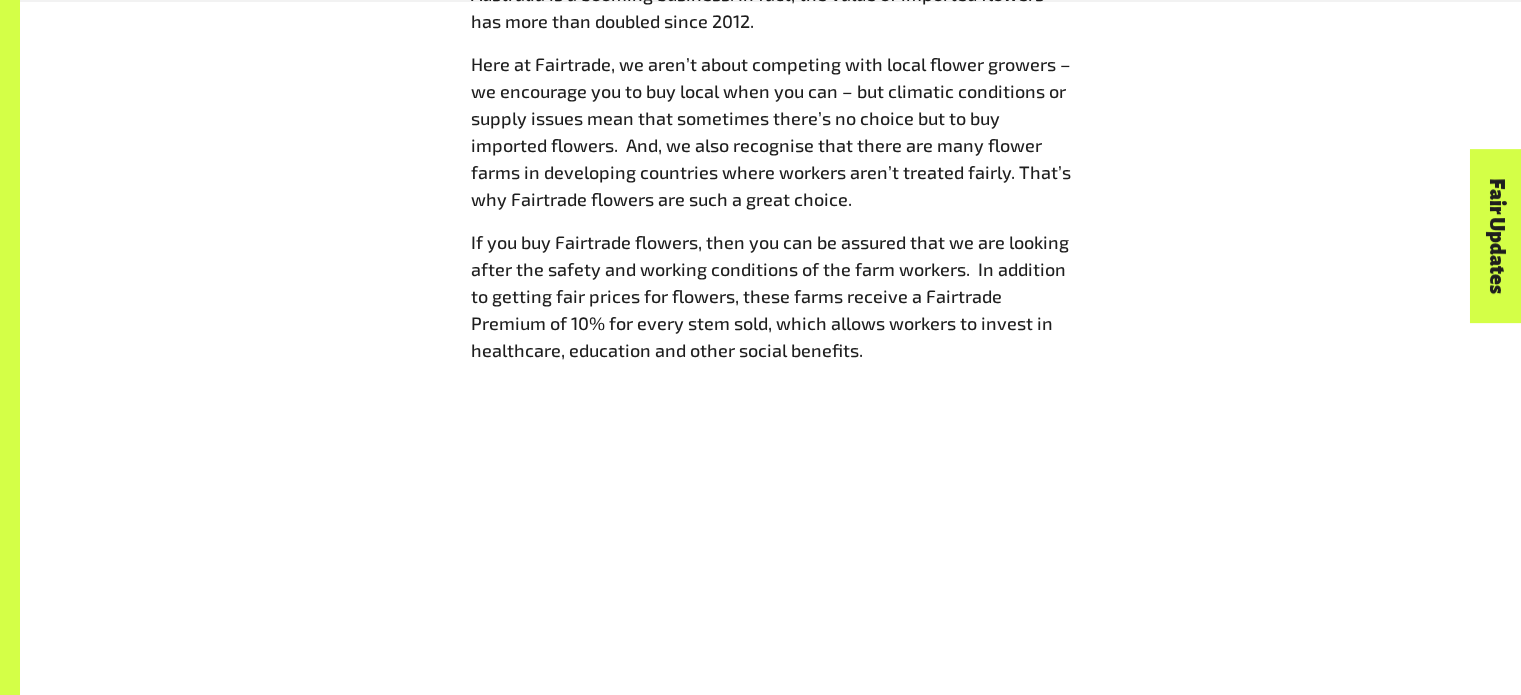 click on "Here at Fairtrade, we aren’t about competing with local flower growers – we encourage you to buy local when you can – but climatic conditions or supply issues mean that sometimes there’s no choice but to buy imported flowers.    And, we also recognise that there are many flower farms in developing countries where workers aren’t treated fairly. That’s why Fairtrade flowers are such a great choice." at bounding box center [771, 132] 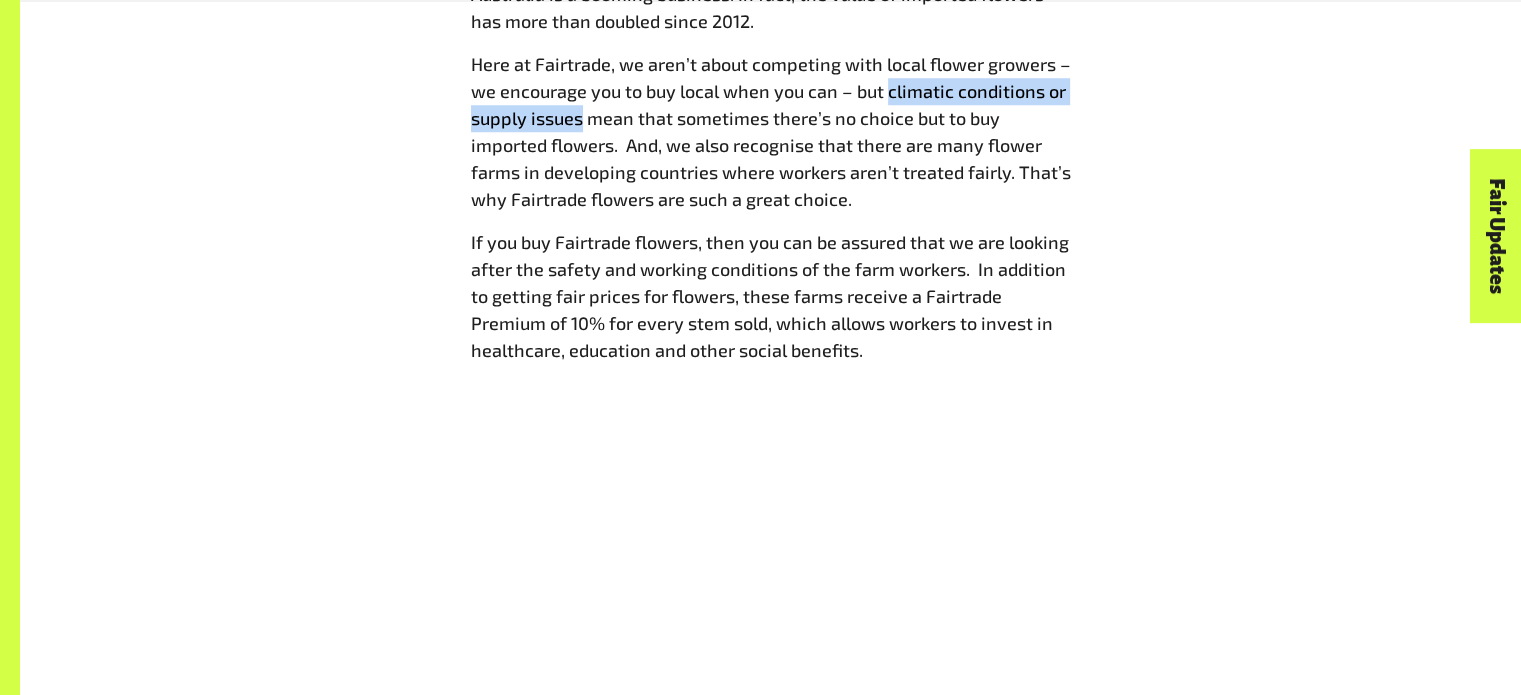 drag, startPoint x: 883, startPoint y: 99, endPoint x: 579, endPoint y: 129, distance: 305.47668 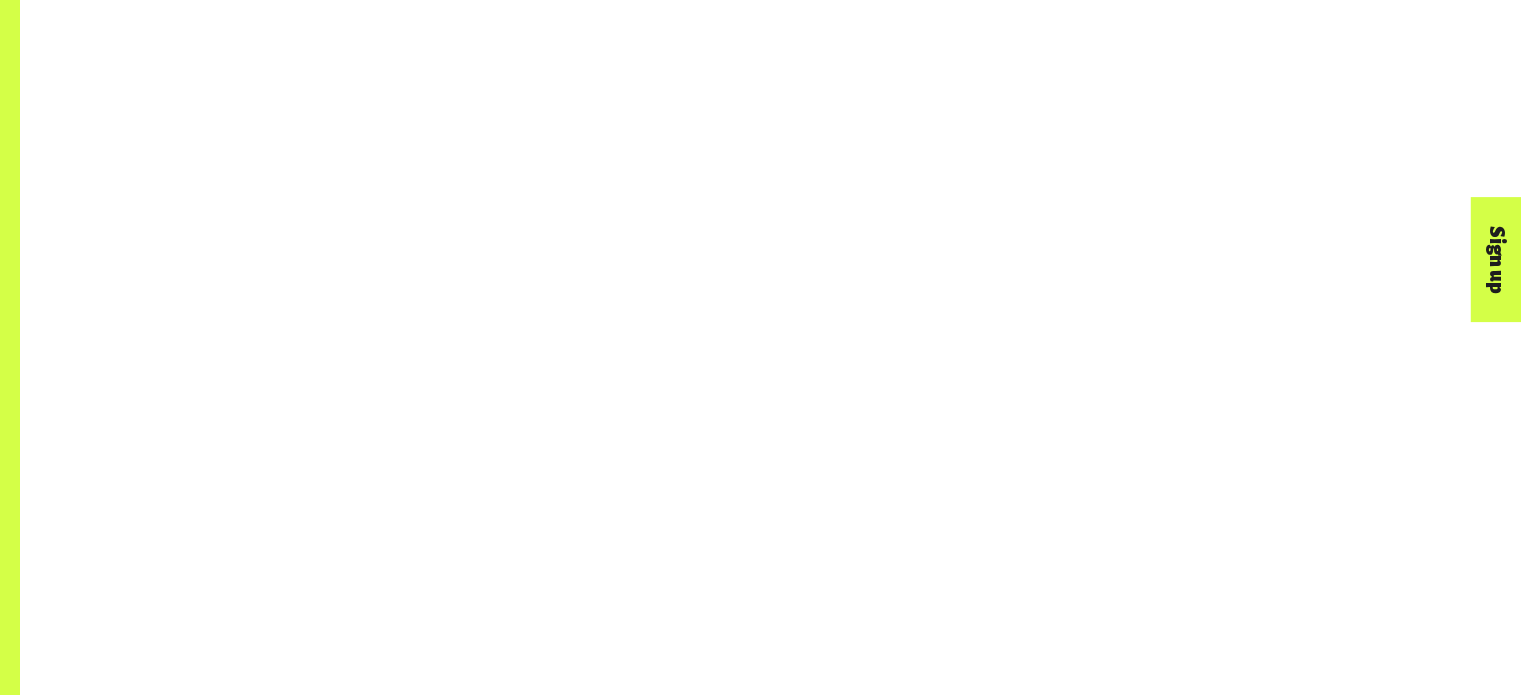 scroll, scrollTop: 2752, scrollLeft: 0, axis: vertical 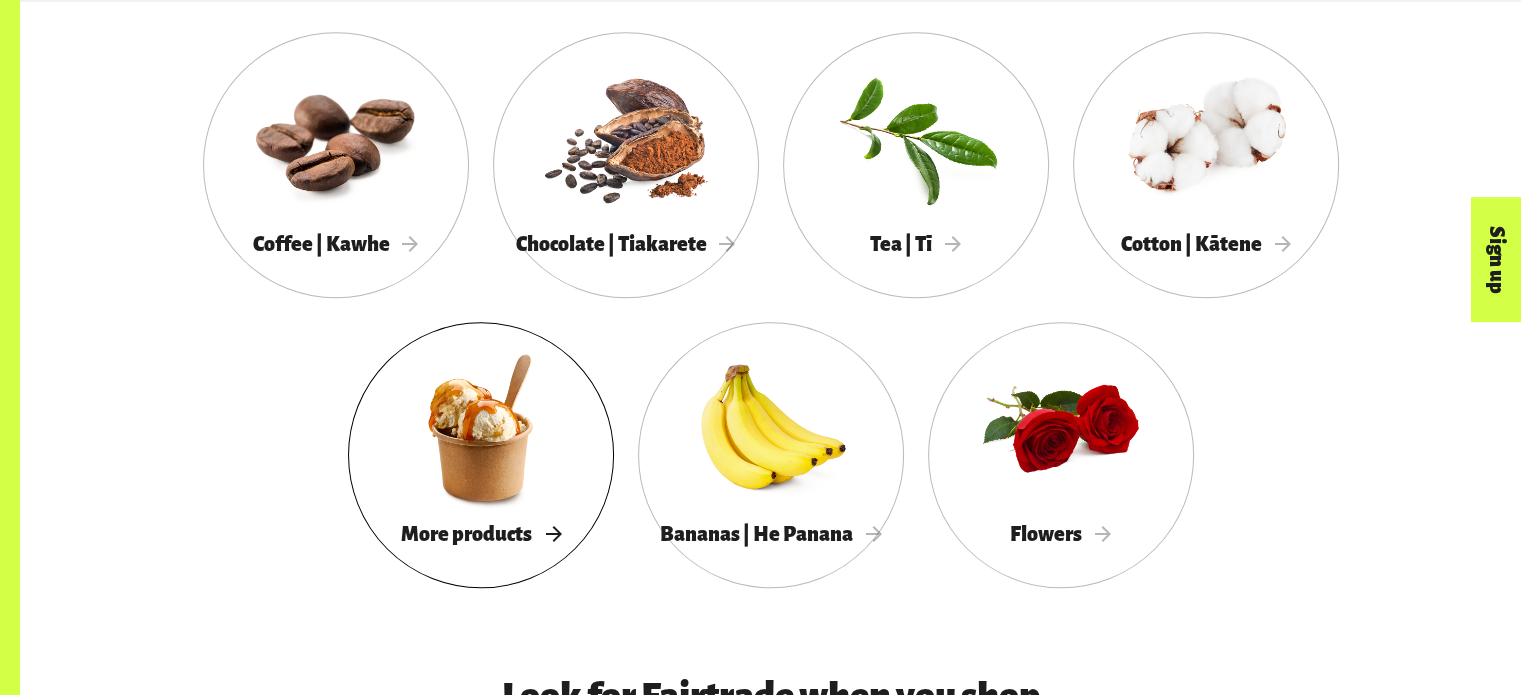 click on "More products" at bounding box center (481, 534) 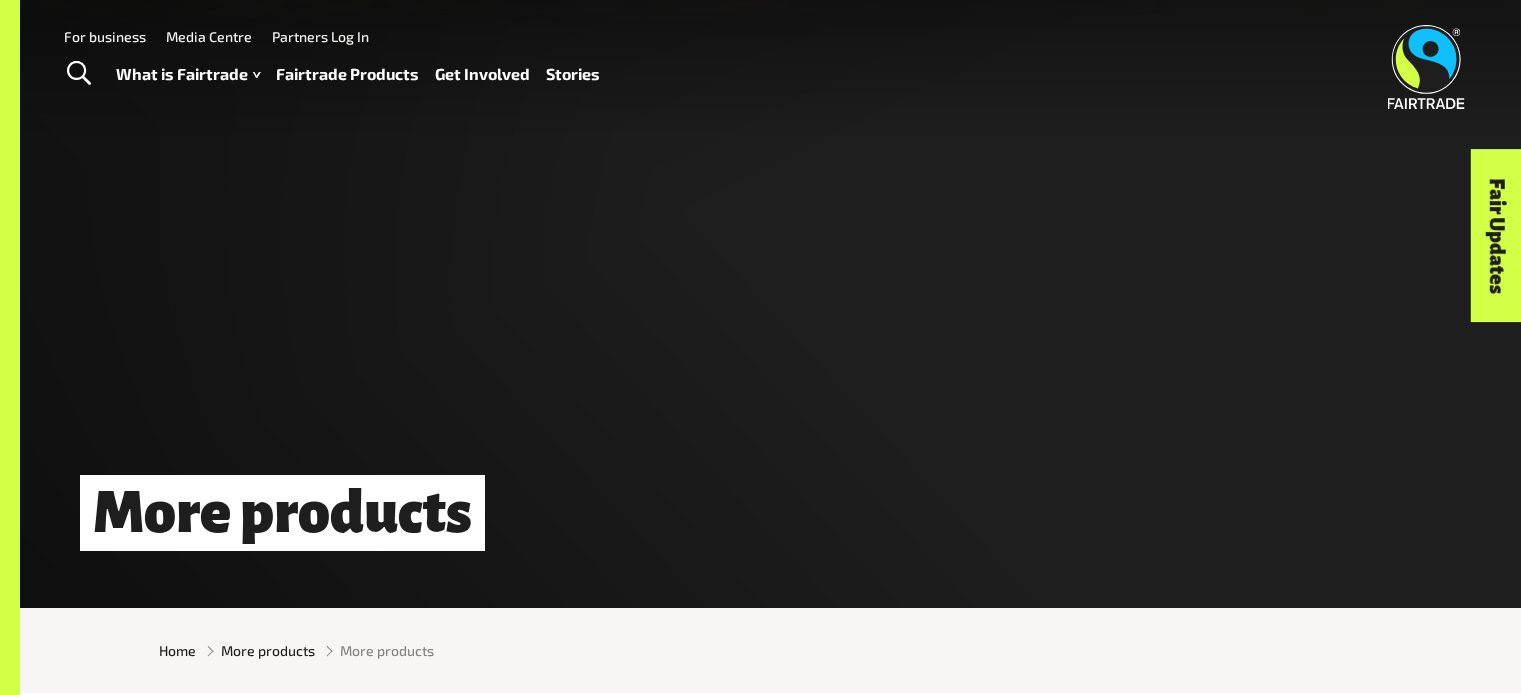 scroll, scrollTop: 0, scrollLeft: 0, axis: both 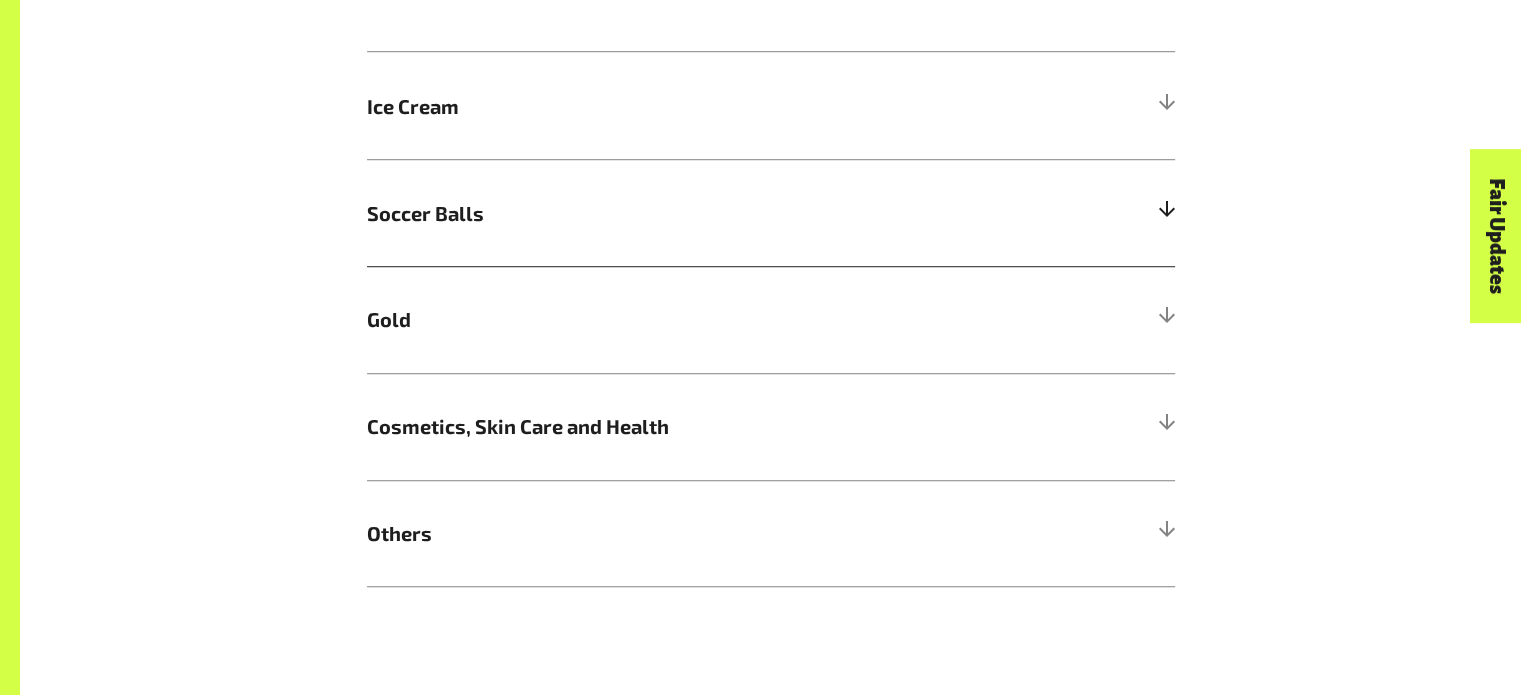 click on "Soccer Balls" at bounding box center [771, 212] 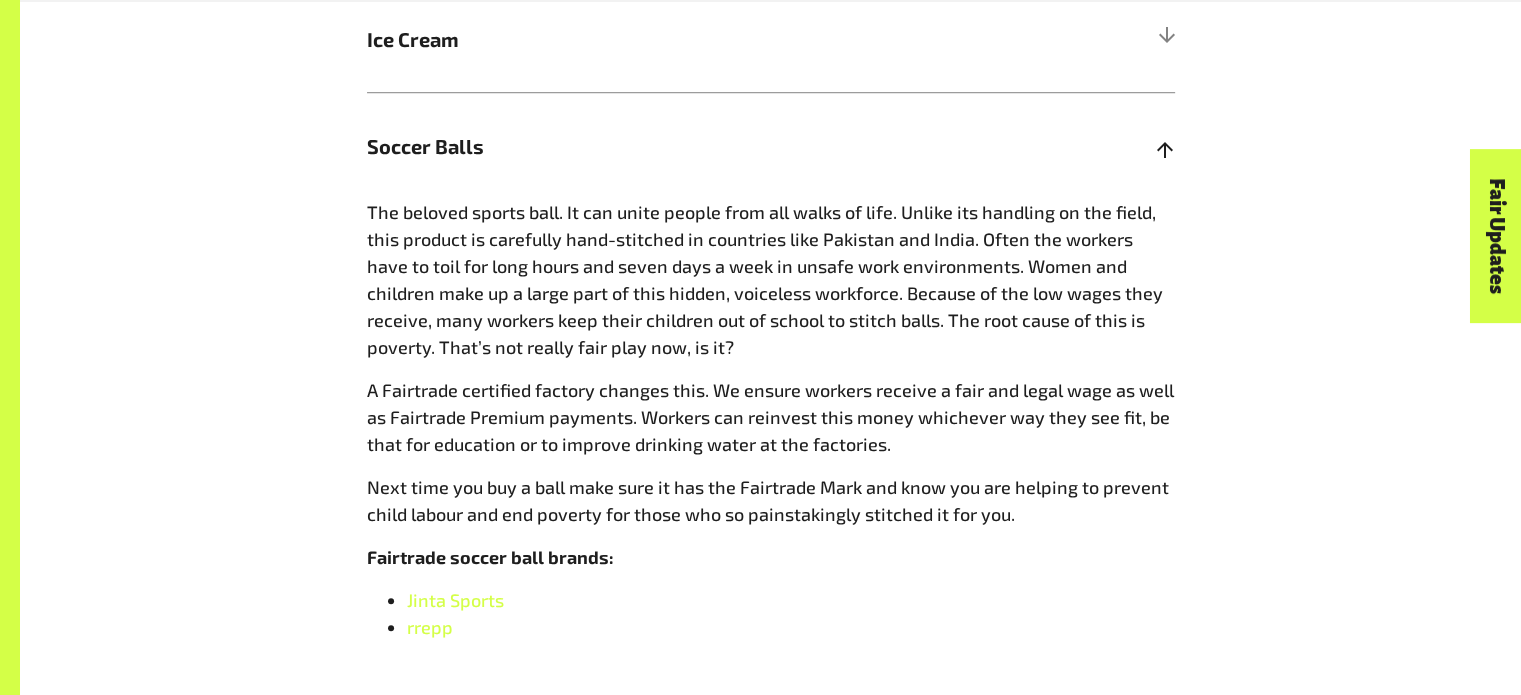 scroll, scrollTop: 1490, scrollLeft: 0, axis: vertical 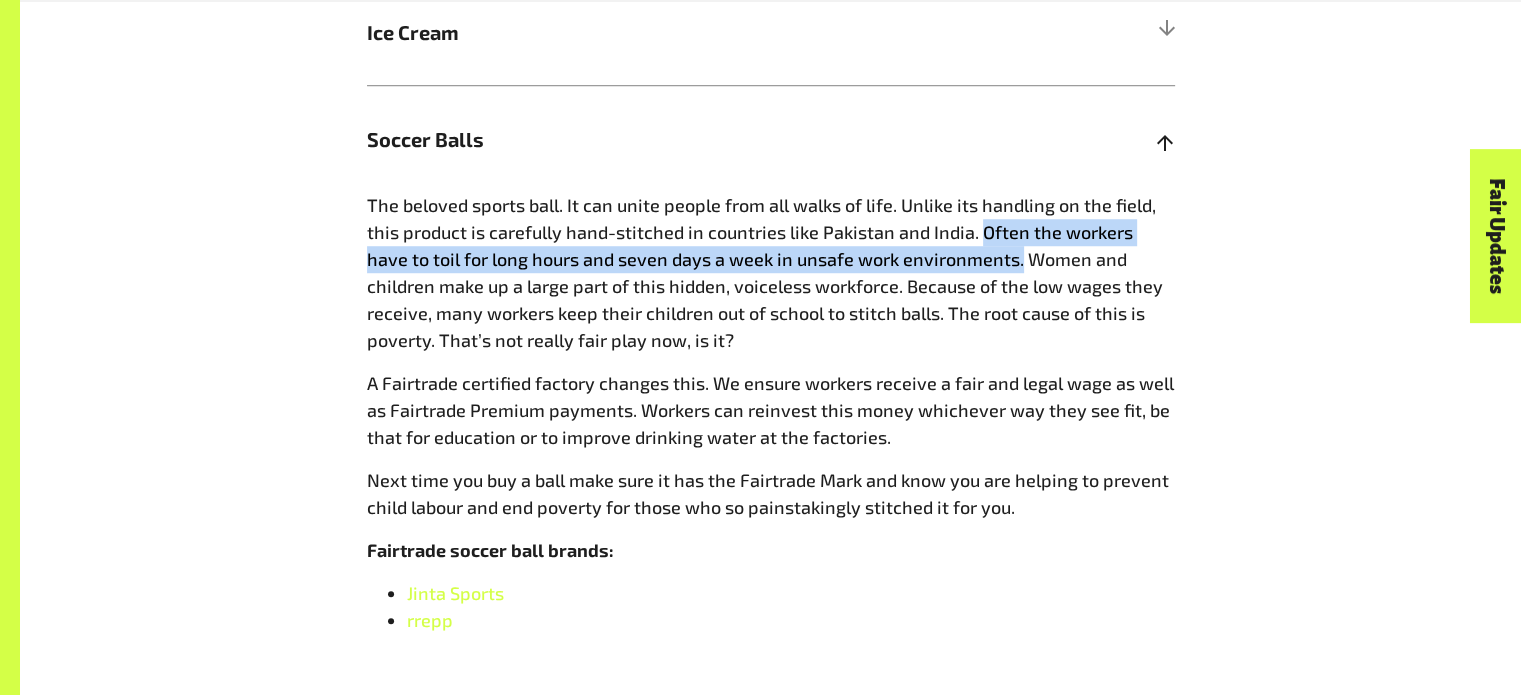 drag, startPoint x: 977, startPoint y: 235, endPoint x: 975, endPoint y: 269, distance: 34.058773 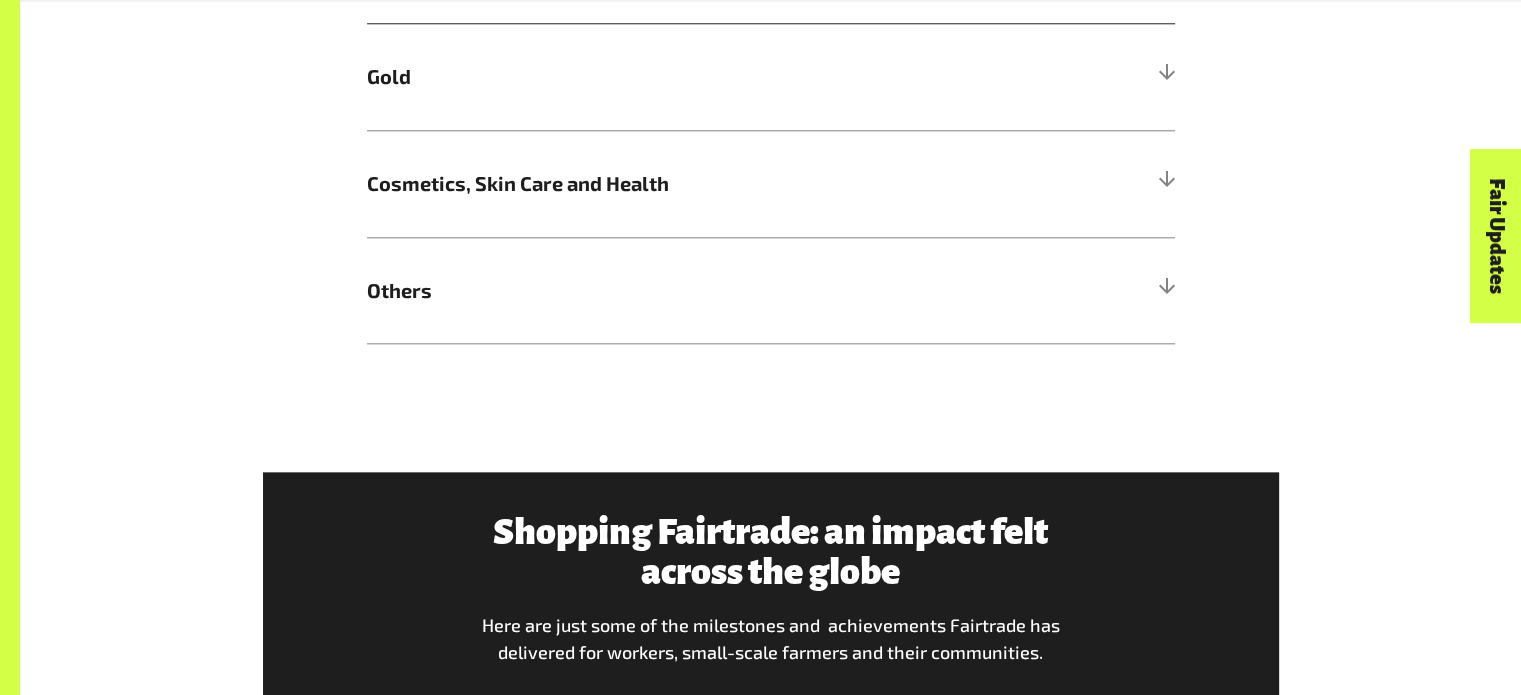 scroll, scrollTop: 2182, scrollLeft: 0, axis: vertical 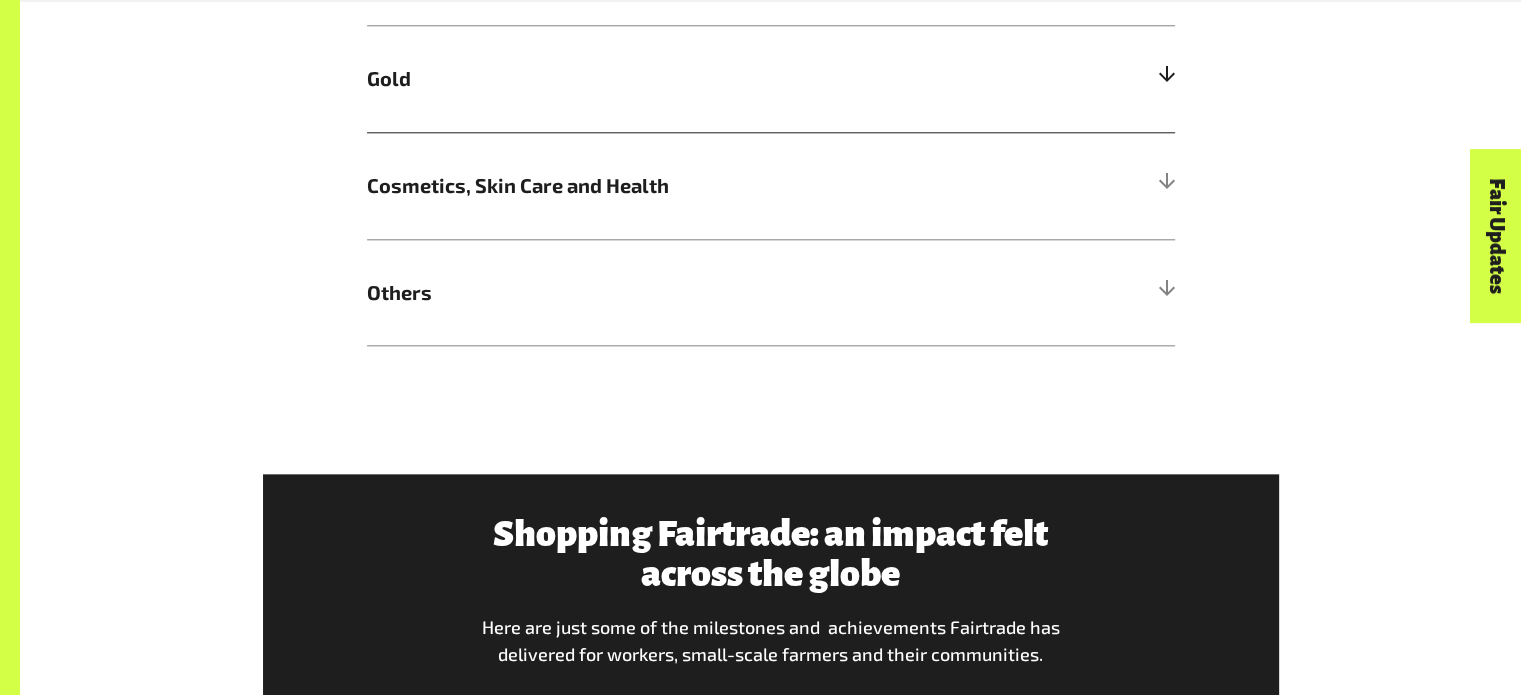 click on "Gold" at bounding box center (771, 78) 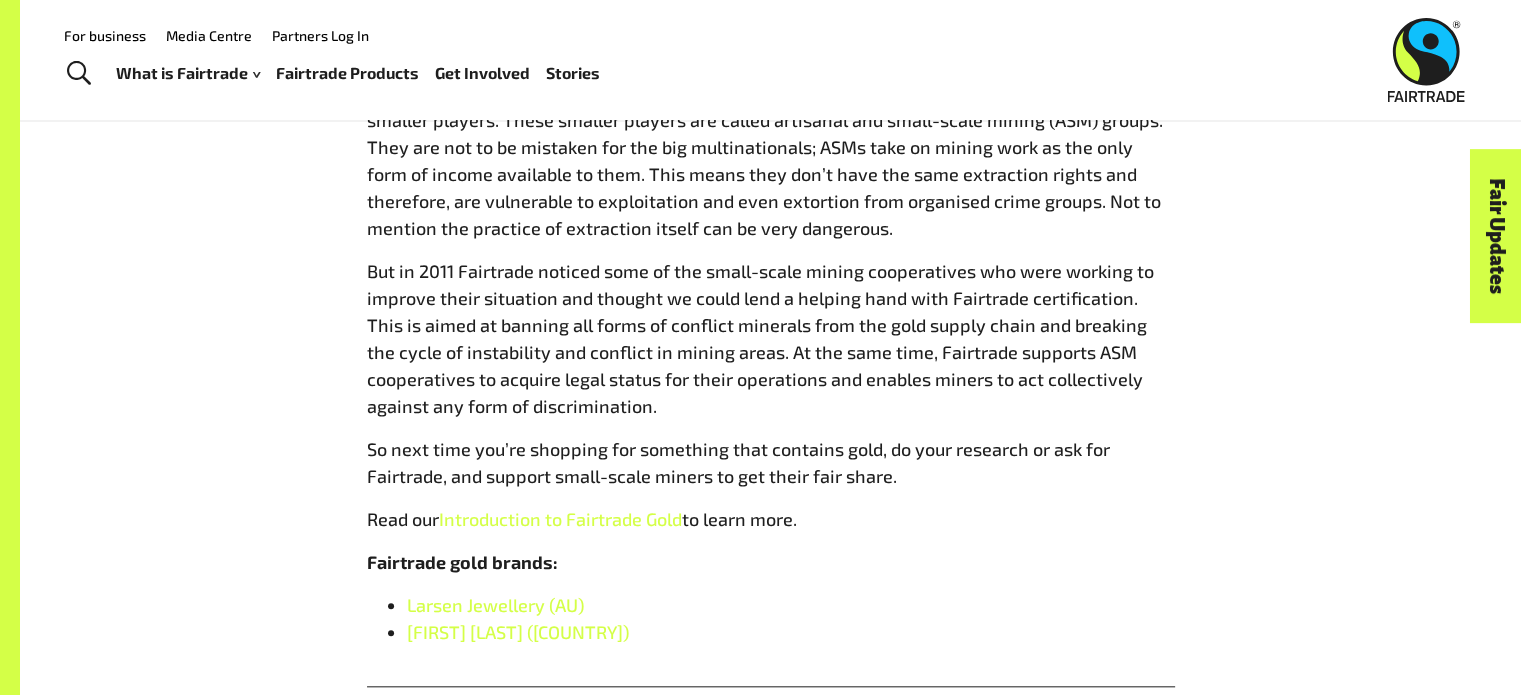 scroll, scrollTop: 1772, scrollLeft: 0, axis: vertical 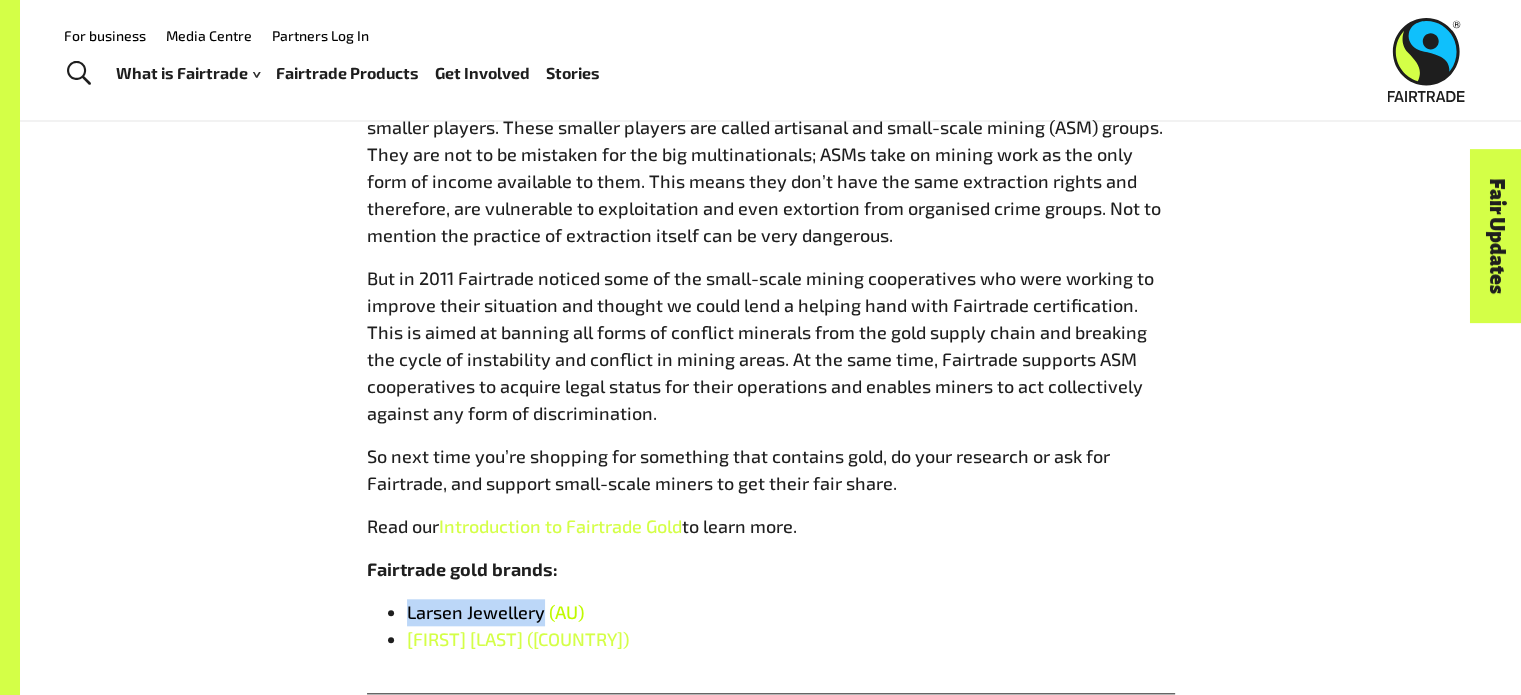 drag, startPoint x: 404, startPoint y: 610, endPoint x: 540, endPoint y: 620, distance: 136.36716 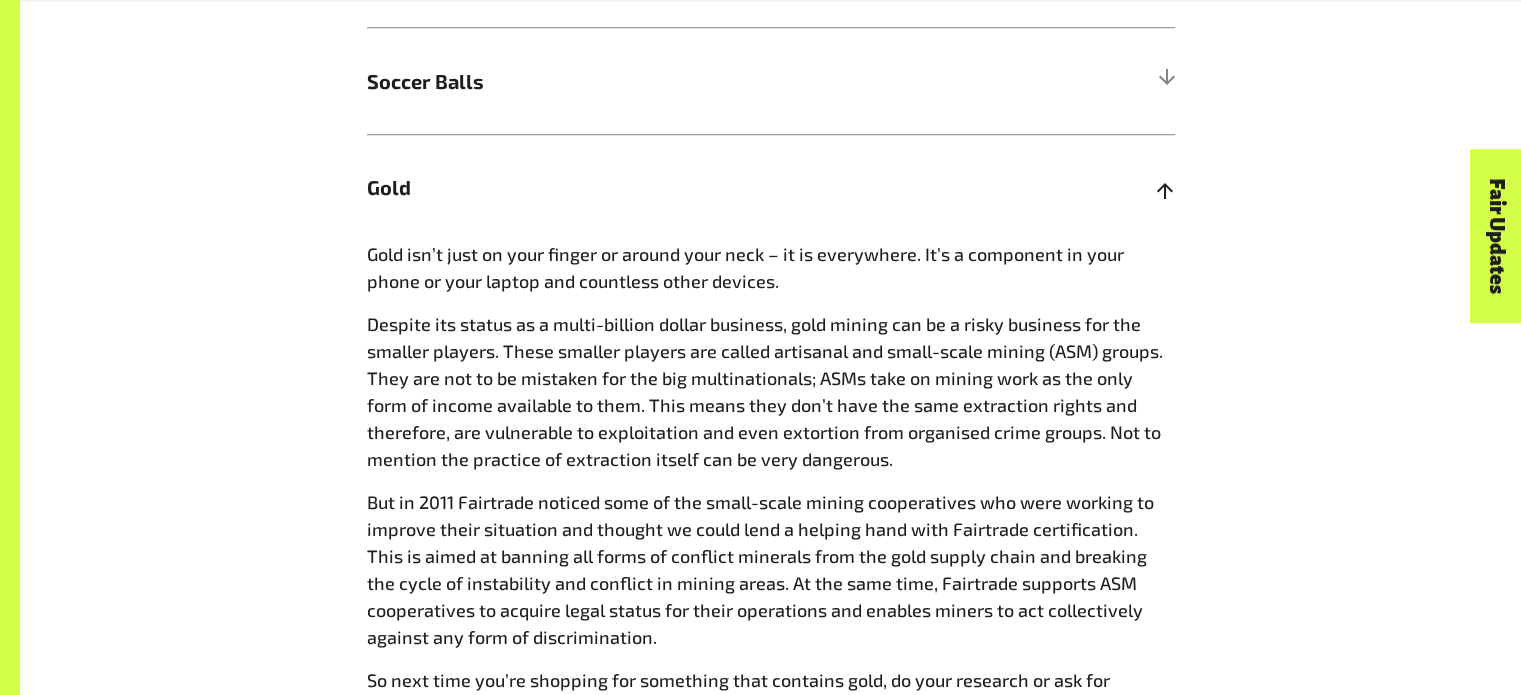 scroll, scrollTop: 1548, scrollLeft: 0, axis: vertical 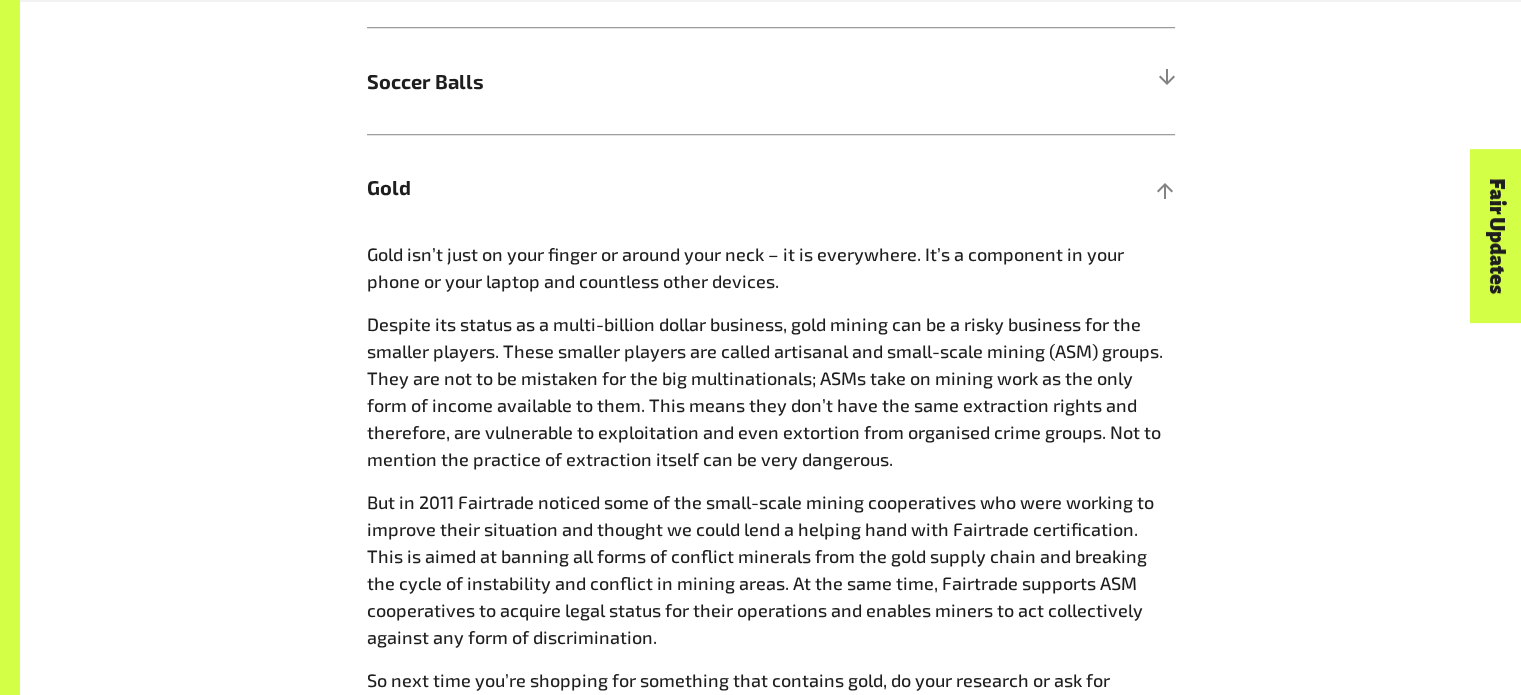 drag, startPoint x: 739, startPoint y: 286, endPoint x: 346, endPoint y: 267, distance: 393.459 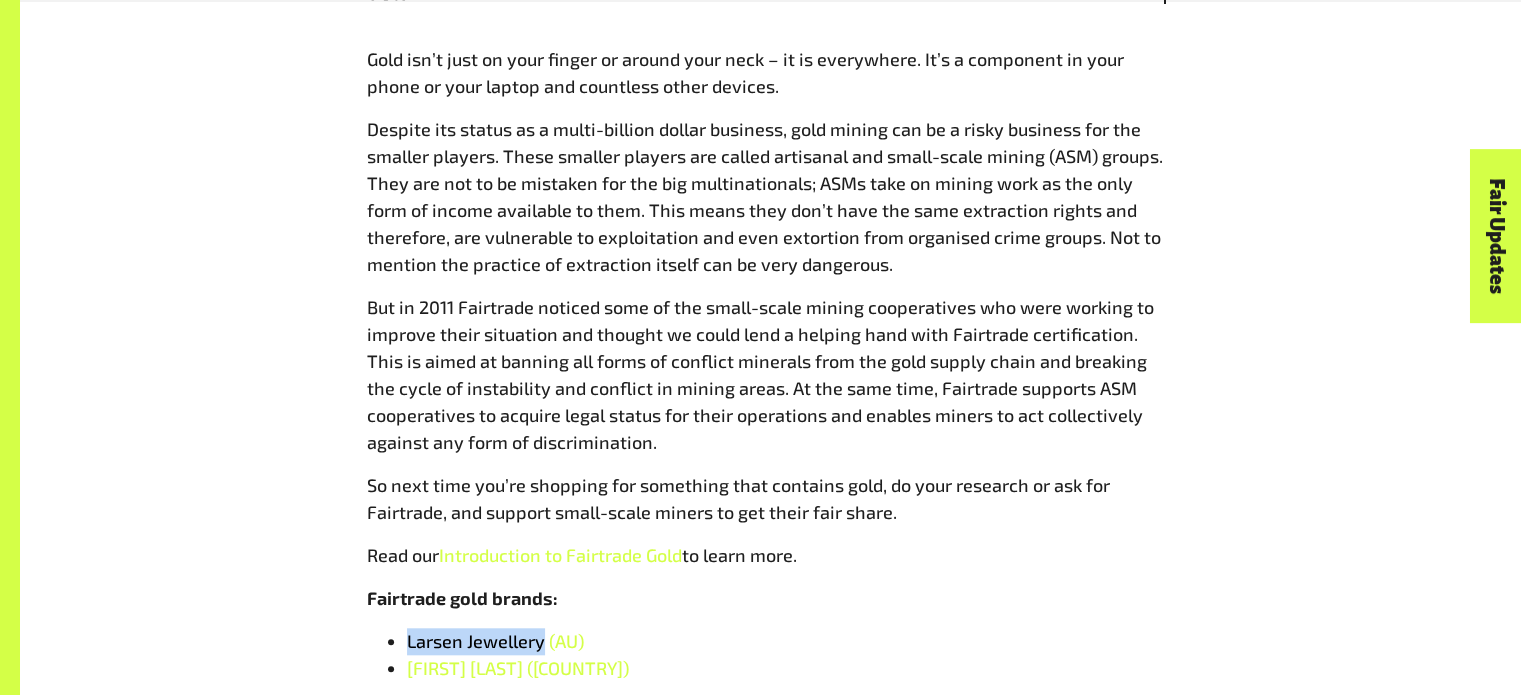 scroll, scrollTop: 1744, scrollLeft: 0, axis: vertical 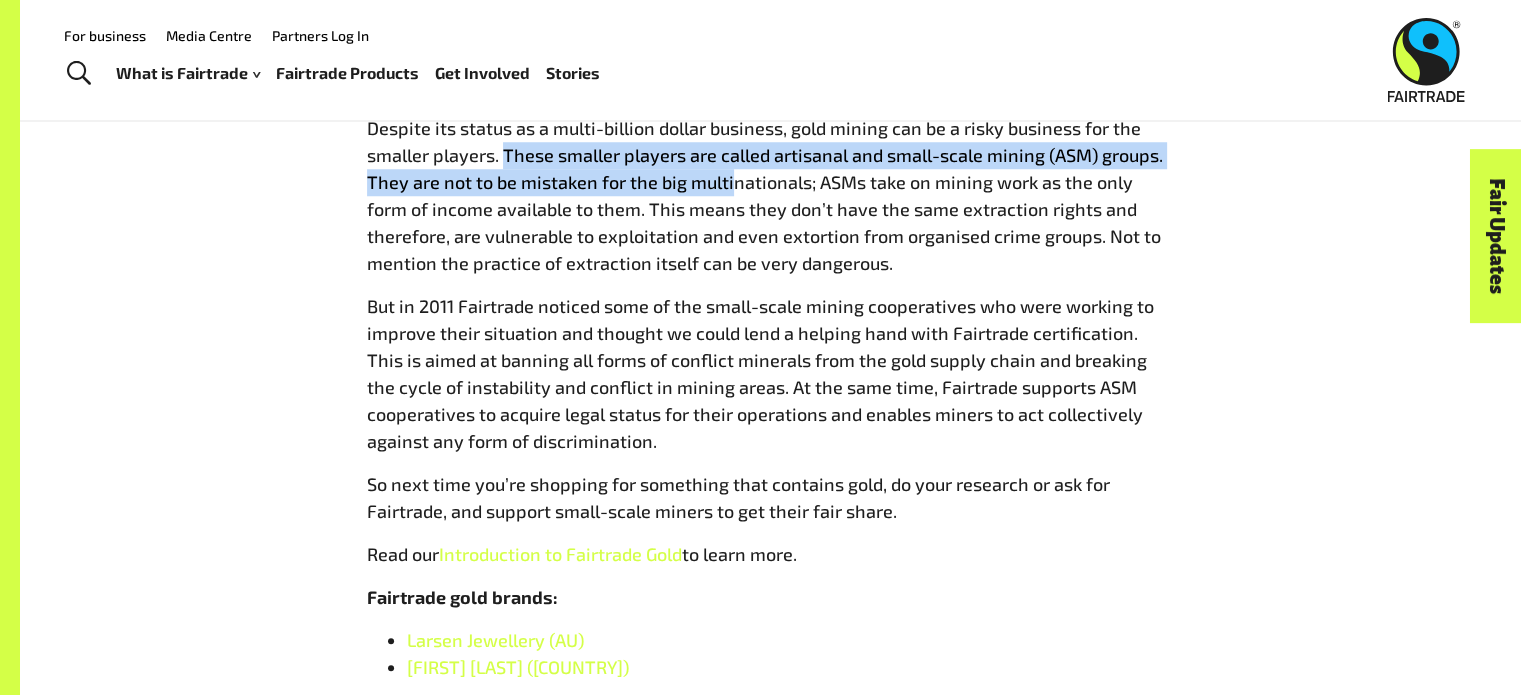 drag, startPoint x: 507, startPoint y: 158, endPoint x: 728, endPoint y: 186, distance: 222.7667 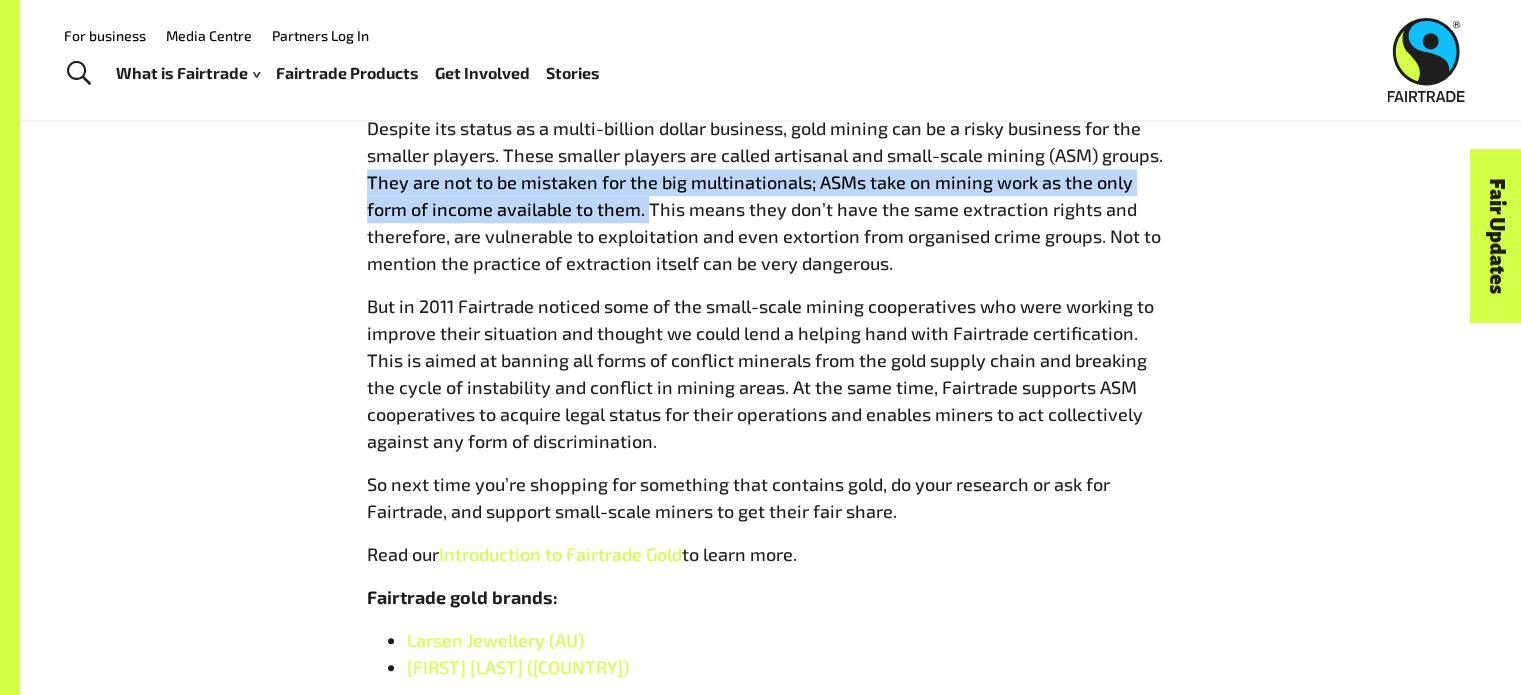 drag, startPoint x: 344, startPoint y: 181, endPoint x: 603, endPoint y: 216, distance: 261.35416 